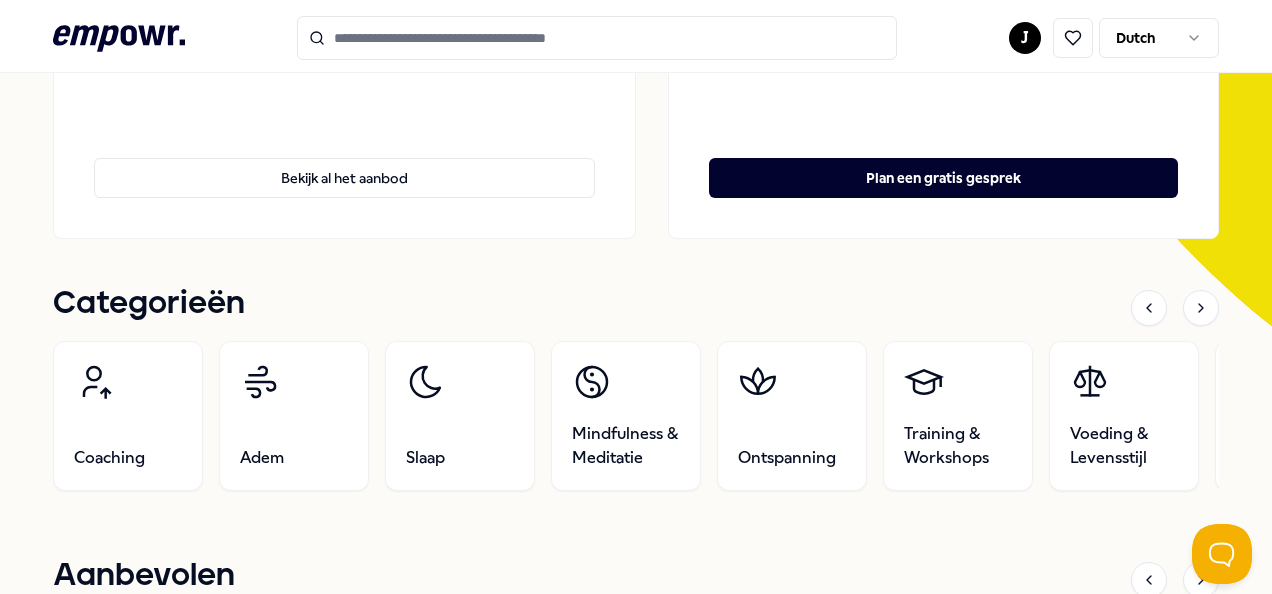 scroll, scrollTop: 0, scrollLeft: 0, axis: both 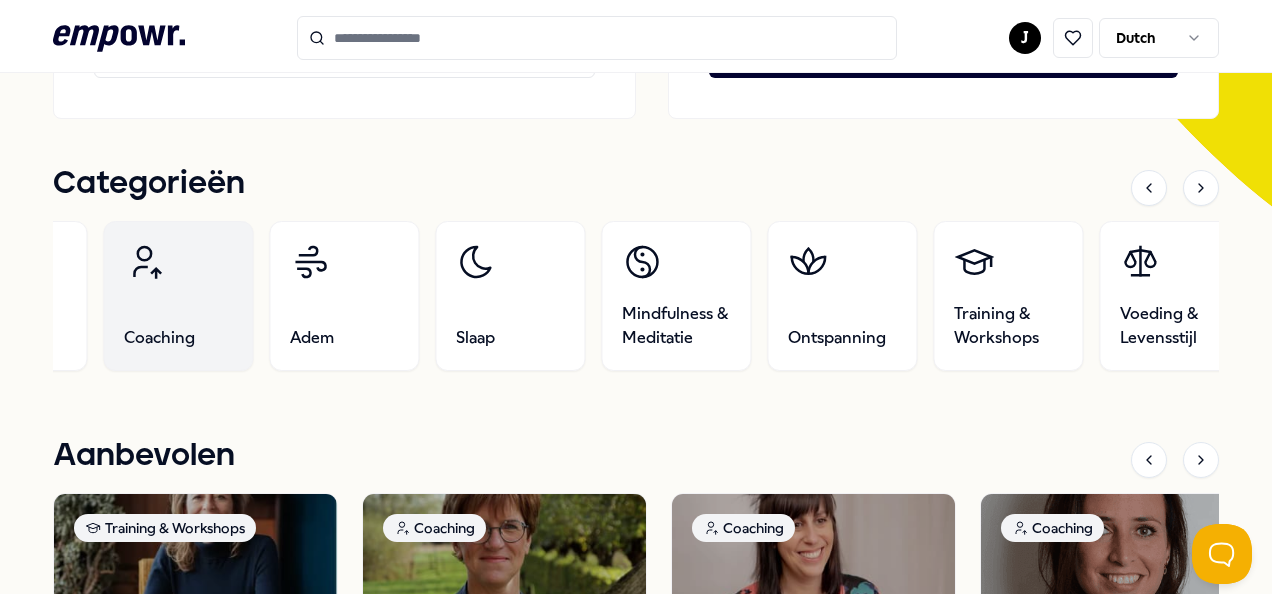 click on "Coaching" at bounding box center [178, 296] 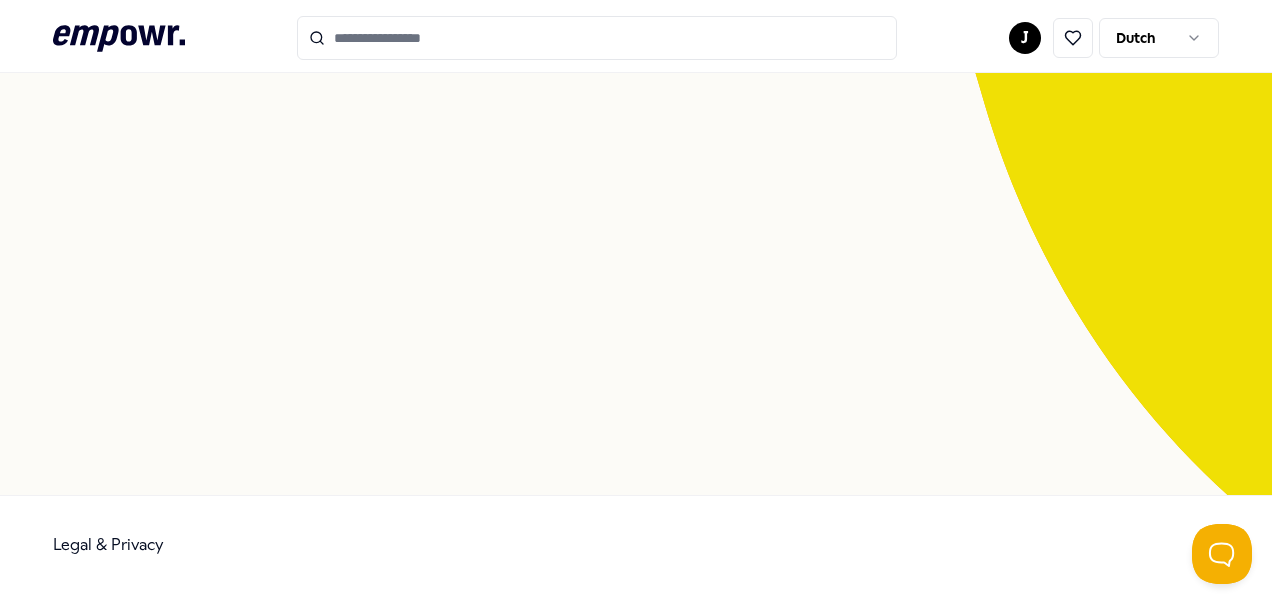 scroll, scrollTop: 129, scrollLeft: 0, axis: vertical 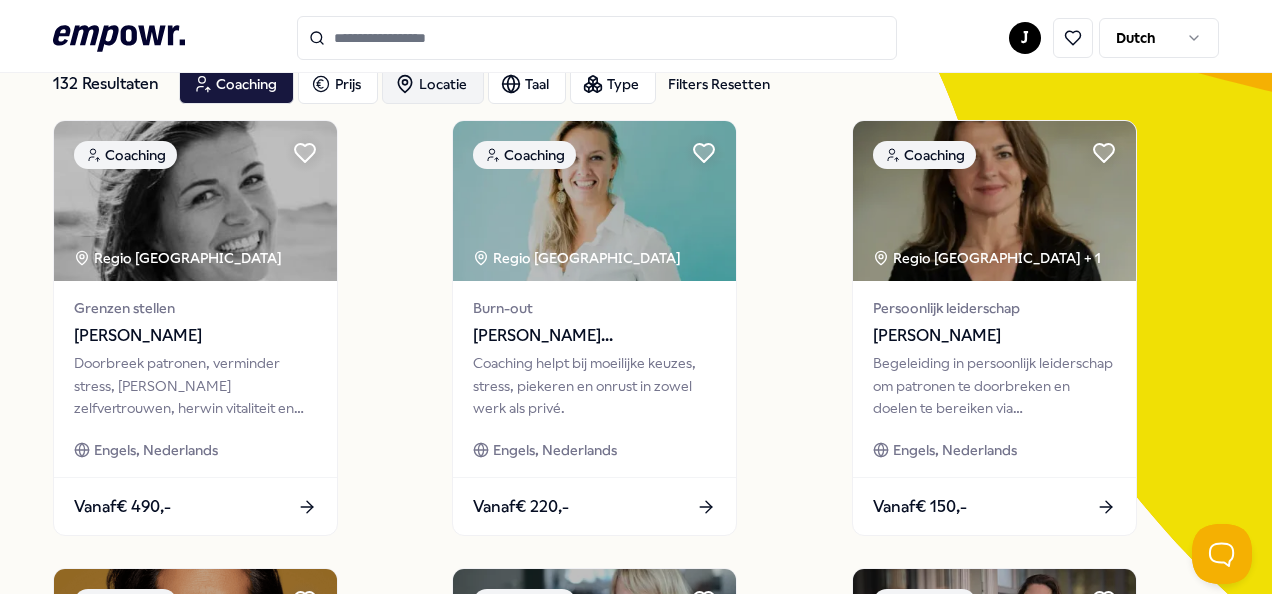 click on "Locatie" at bounding box center (433, 84) 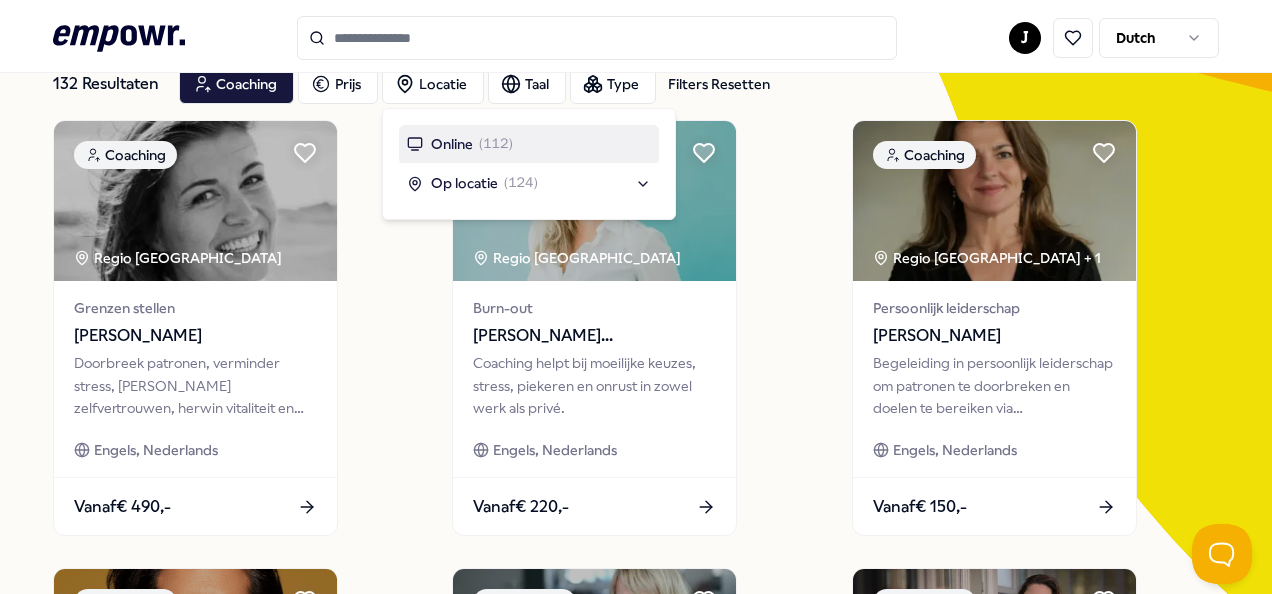 click on "Op locatie" at bounding box center (464, 183) 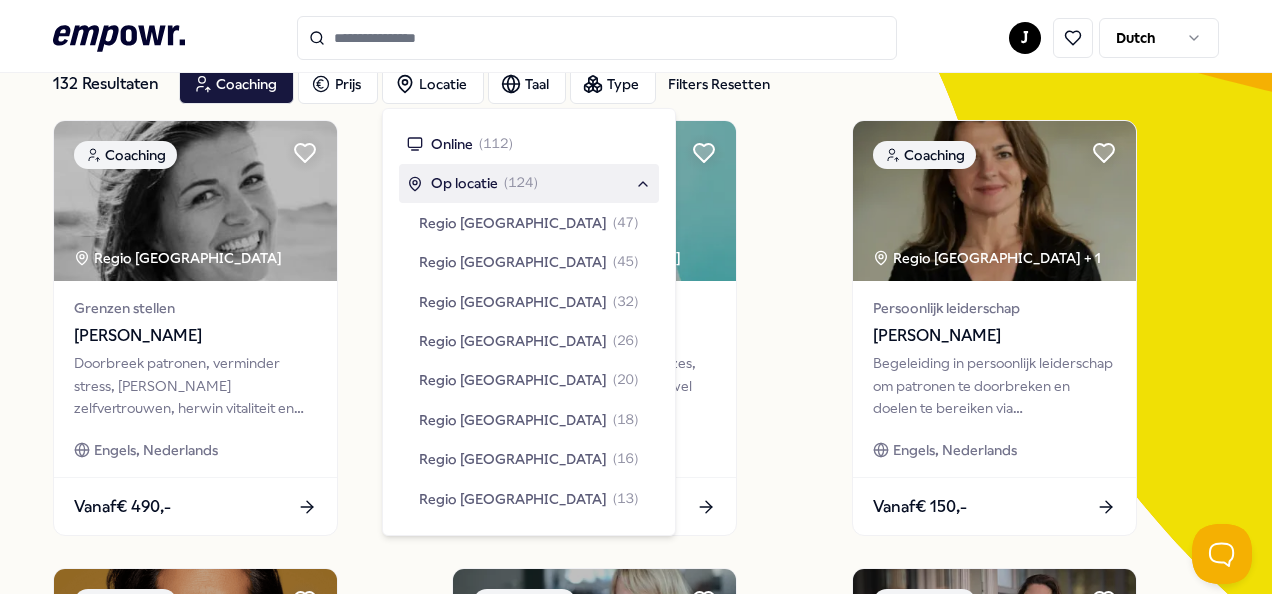 click on "Regio  [GEOGRAPHIC_DATA]" at bounding box center (513, 420) 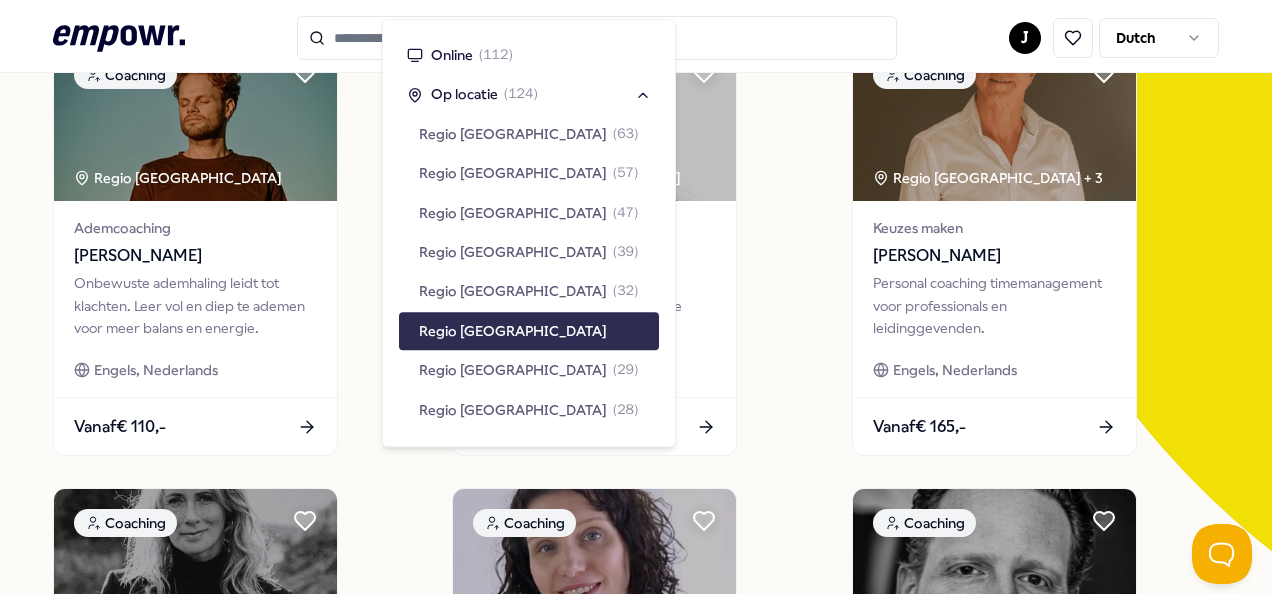 scroll, scrollTop: 217, scrollLeft: 0, axis: vertical 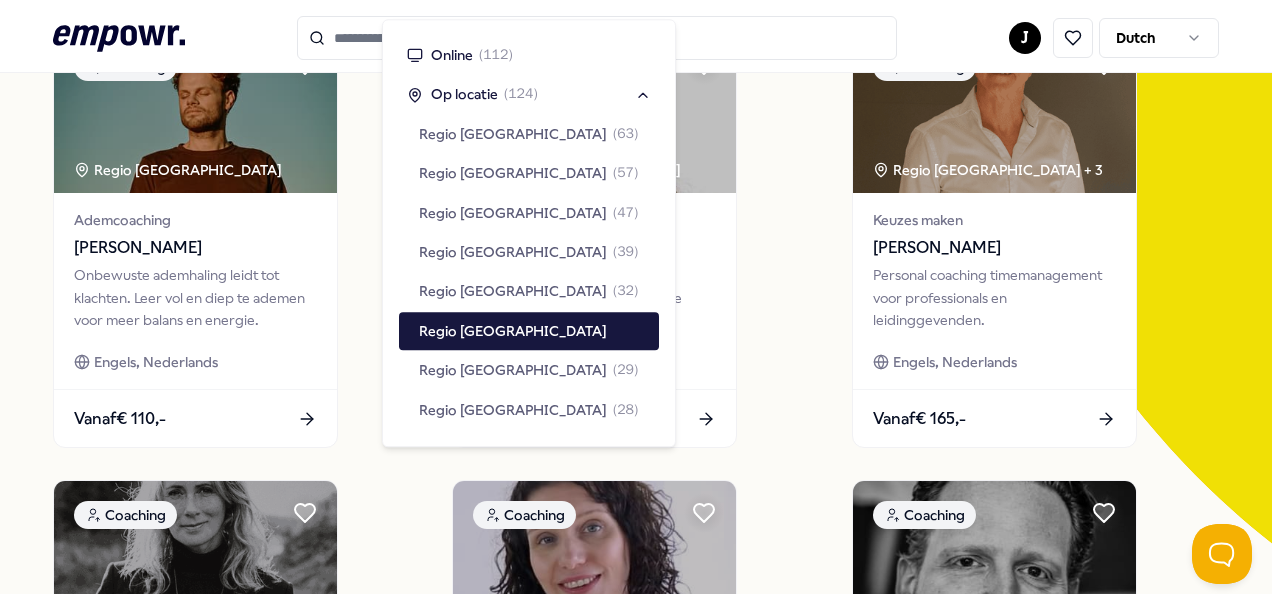 click on "Coaching Regio  [GEOGRAPHIC_DATA]    Ademcoaching [PERSON_NAME] Onbewuste ademhaling leidt tot klachten. Leer vol en diep te ademen voor meer
balans en energie. Engels, Nederlands Vanaf  € 110,- Coaching Regio  Zuid  NL    Diëtiek & Voedingscoaching [PERSON_NAME]-Young Als gewichtsconsulent help ik je gezonde voeding te kiezen om je ideale gewicht
te bereiken en behouden. Engels, Nederlands Vanaf  € 110,- Coaching Regio  [GEOGRAPHIC_DATA]    + 3 Keuzes maken [PERSON_NAME] Personal coaching timemanagement voor professionals en leidinggevenden. [PERSON_NAME], Nederlands Vanaf  € 165,- Coaching Regio  Zuid  NL    Burn-out  [PERSON_NAME] je innerlijke wereld en leer patronen en overtuigingen kennen met behulp
van The Inner Work tool. Nederlands Vanaf  € 270,- Coaching Regio  Zuid  NL    + 3 Persoonlijk leiderschap [PERSON_NAME] Introversie en hoogbegaafdheid zijn krachten. Ik help je deze te ontdekken en te
omarmen in een uitdagende wereld. Engels, Nederlands, [PERSON_NAME]  € 245,- Coaching" at bounding box center (636, 912) 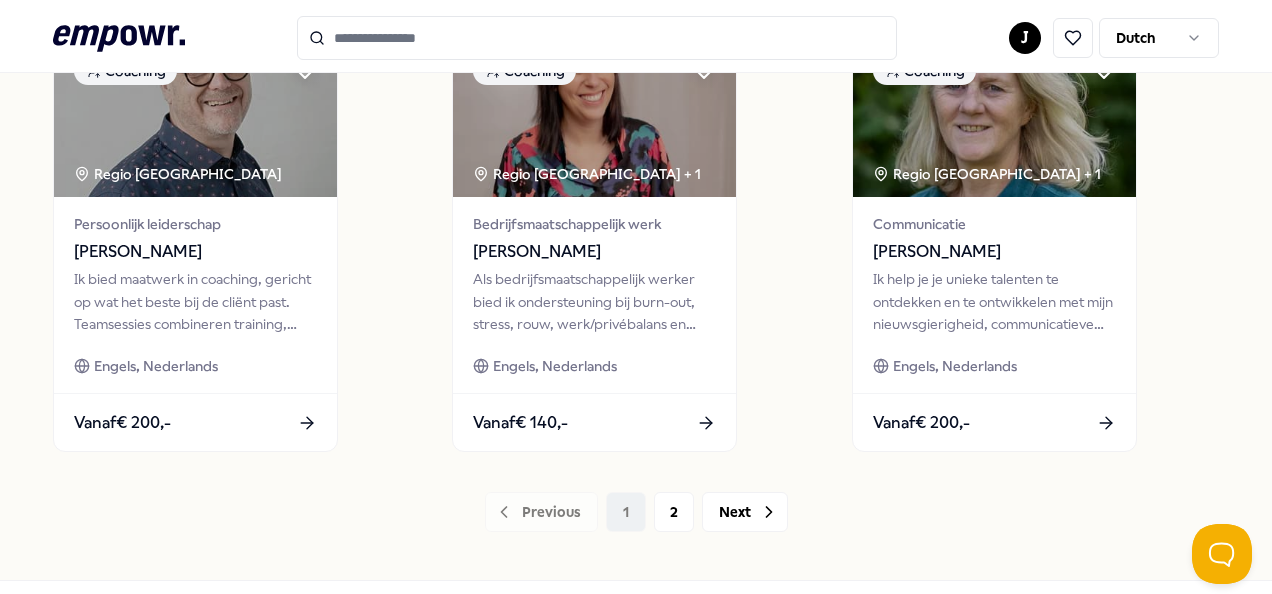 scroll, scrollTop: 1586, scrollLeft: 0, axis: vertical 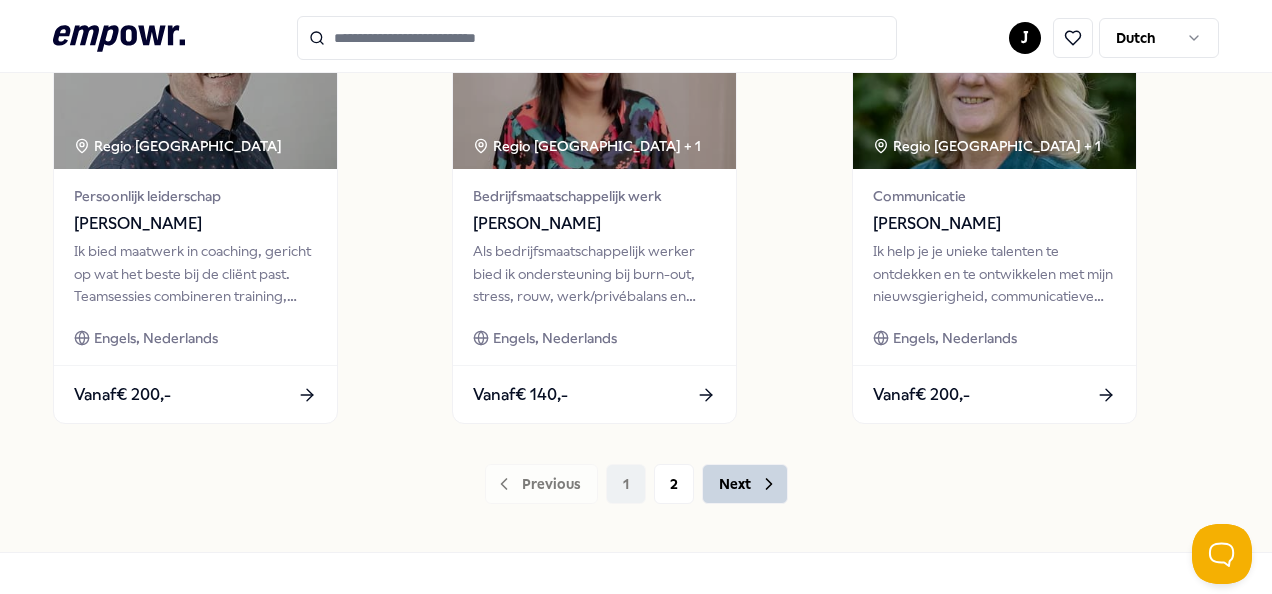 click on "Next" at bounding box center (745, 484) 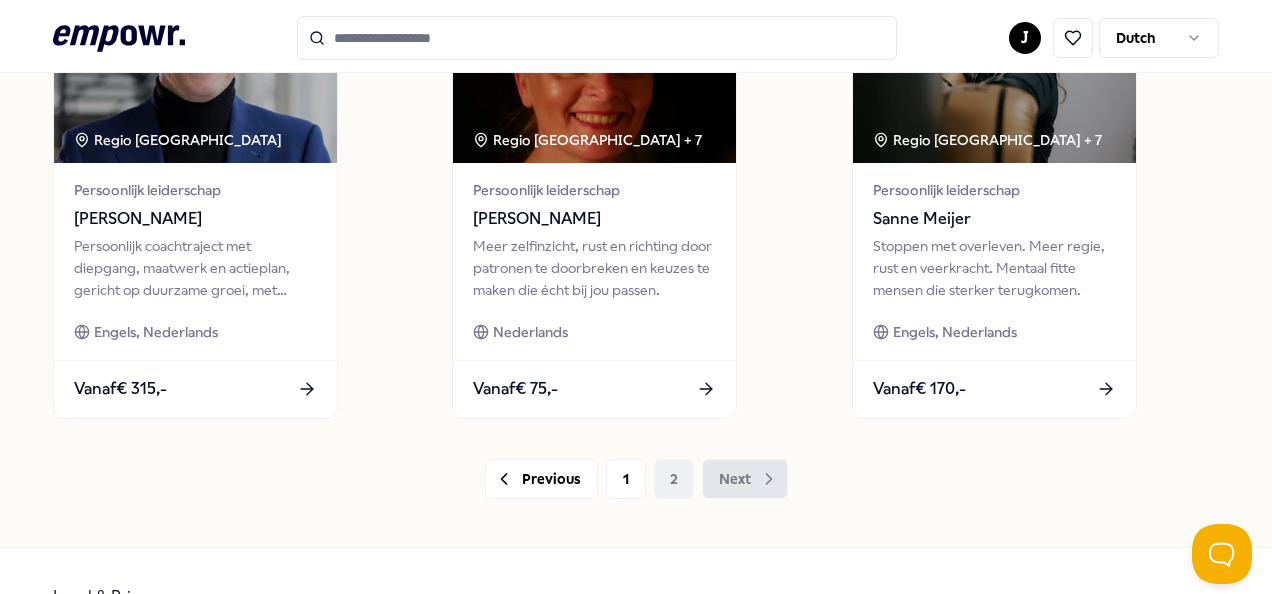 scroll, scrollTop: 745, scrollLeft: 0, axis: vertical 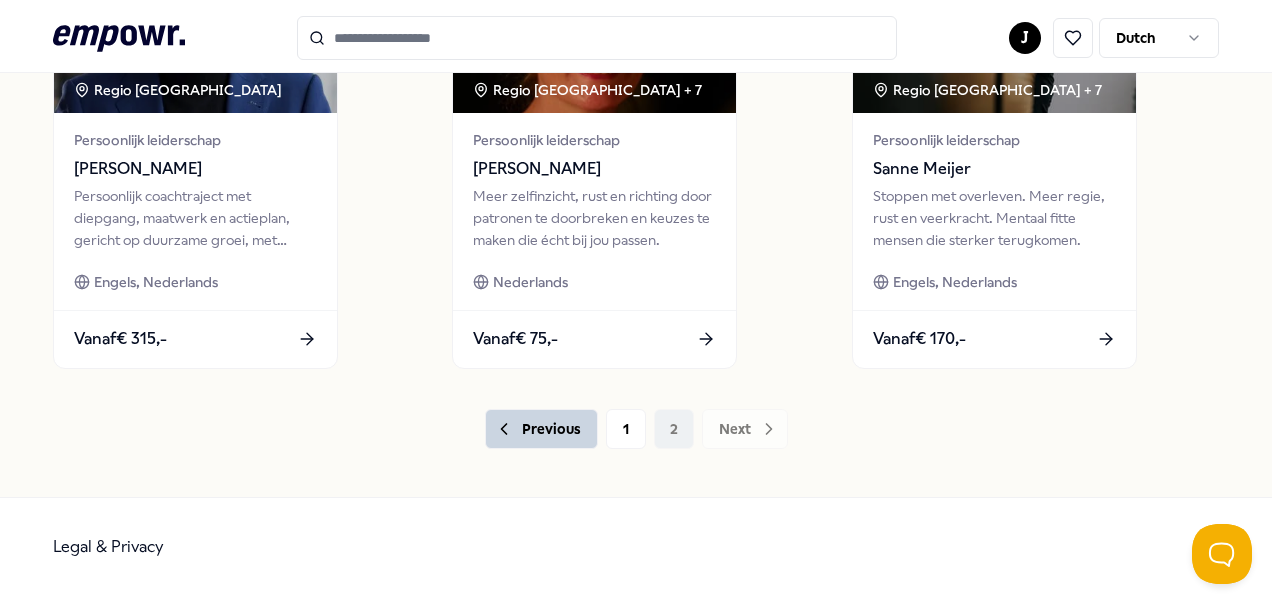 click on "Previous" at bounding box center [541, 429] 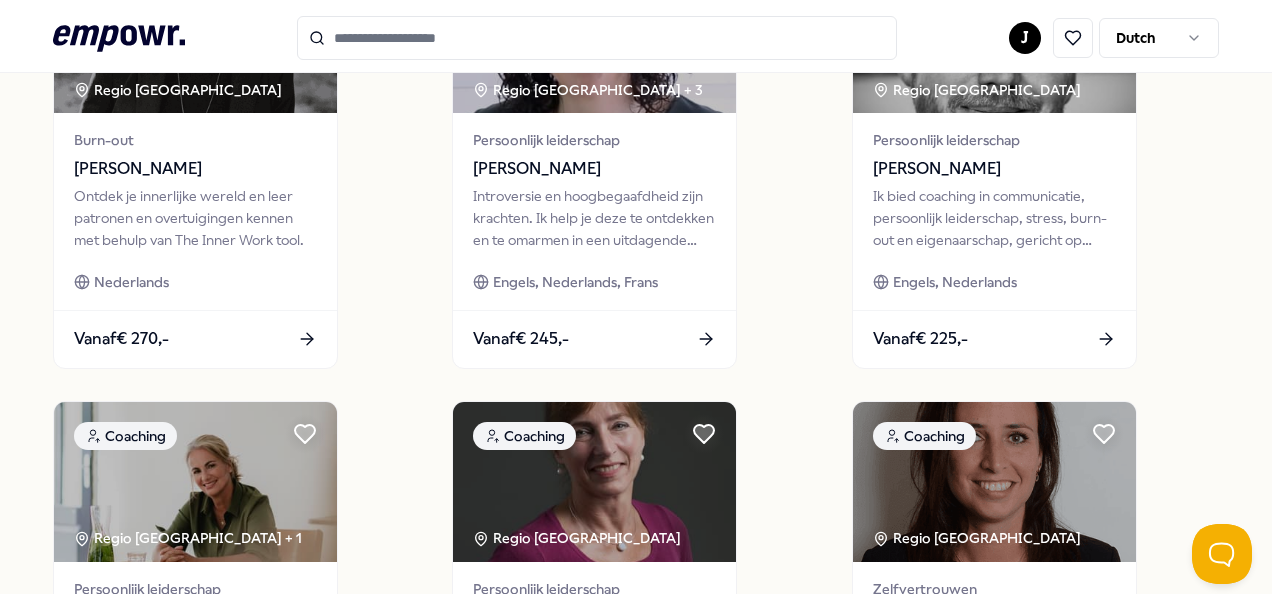click on "Coaching Regio  [GEOGRAPHIC_DATA]    Ademcoaching [PERSON_NAME] Onbewuste ademhaling leidt tot klachten. Leer vol en diep te ademen voor meer
balans en energie. Engels, Nederlands Vanaf  € 110,- Coaching Regio  Zuid  NL    Diëtiek & Voedingscoaching [PERSON_NAME]-Young Als gewichtsconsulent help ik je gezonde voeding te kiezen om je ideale gewicht
te bereiken en behouden. Engels, Nederlands Vanaf  € 110,- Coaching Regio  [GEOGRAPHIC_DATA]    + 3 Keuzes maken [PERSON_NAME] Personal coaching timemanagement voor professionals en leidinggevenden. [PERSON_NAME], Nederlands Vanaf  € 165,- Coaching Regio  Zuid  NL    Burn-out  [PERSON_NAME] je innerlijke wereld en leer patronen en overtuigingen kennen met behulp
van The Inner Work tool. Nederlands Vanaf  € 270,- Coaching Regio  Zuid  NL    + 3 Persoonlijk leiderschap [PERSON_NAME] Introversie en hoogbegaafdheid zijn krachten. Ik help je deze te ontdekken en te
omarmen in een uitdagende wereld. Engels, Nederlands, [PERSON_NAME]  € 245,- Coaching" at bounding box center [636, 384] 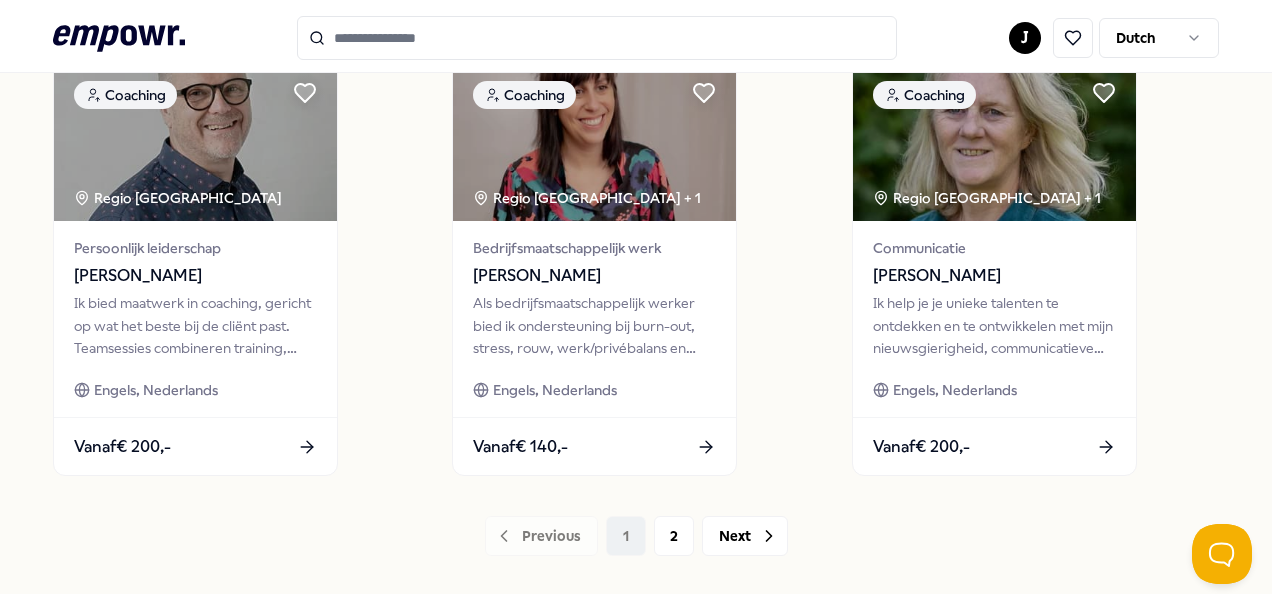 scroll, scrollTop: 1518, scrollLeft: 0, axis: vertical 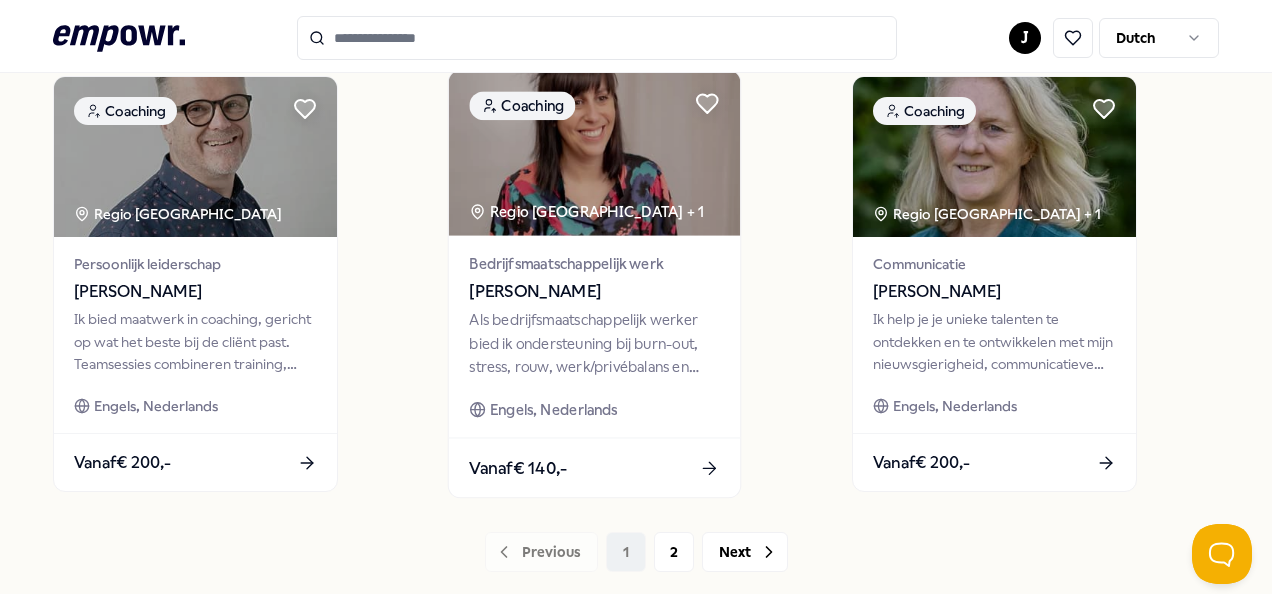 click on "[PERSON_NAME]" at bounding box center (595, 292) 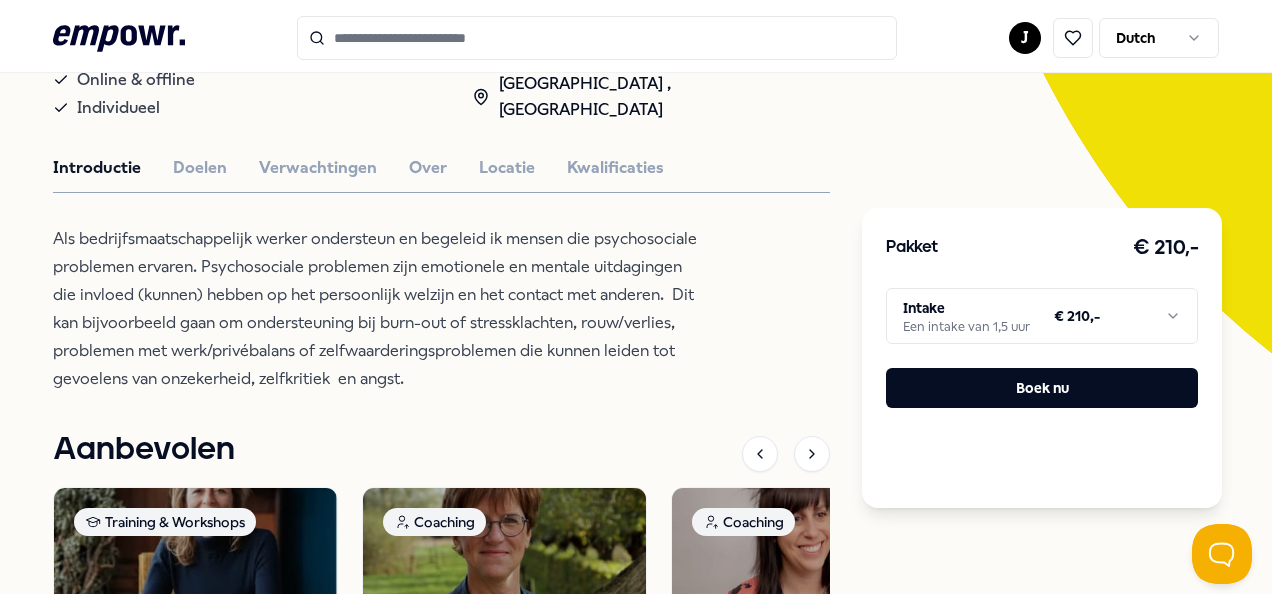 scroll, scrollTop: 408, scrollLeft: 0, axis: vertical 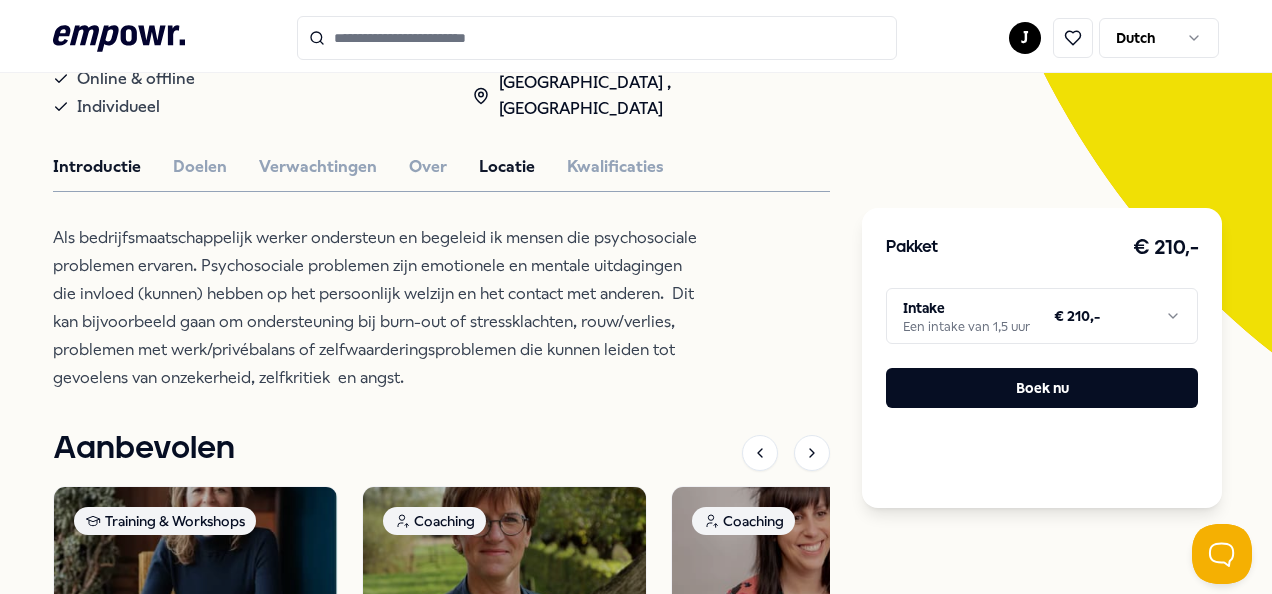 click on "Locatie" at bounding box center (507, 167) 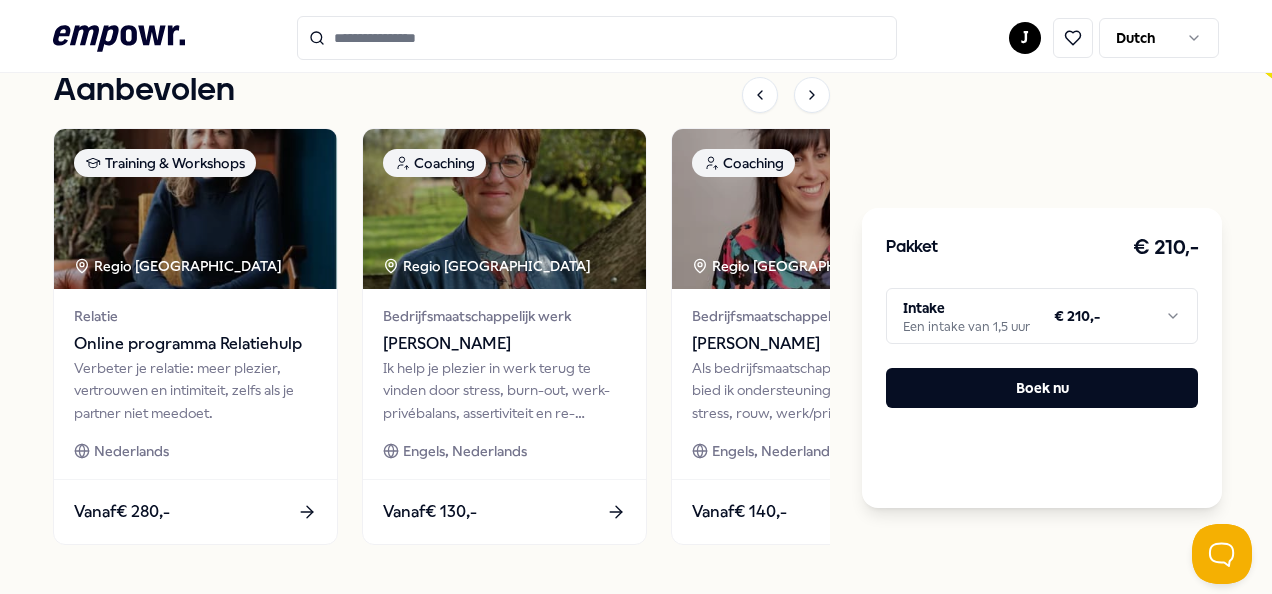 scroll, scrollTop: 684, scrollLeft: 0, axis: vertical 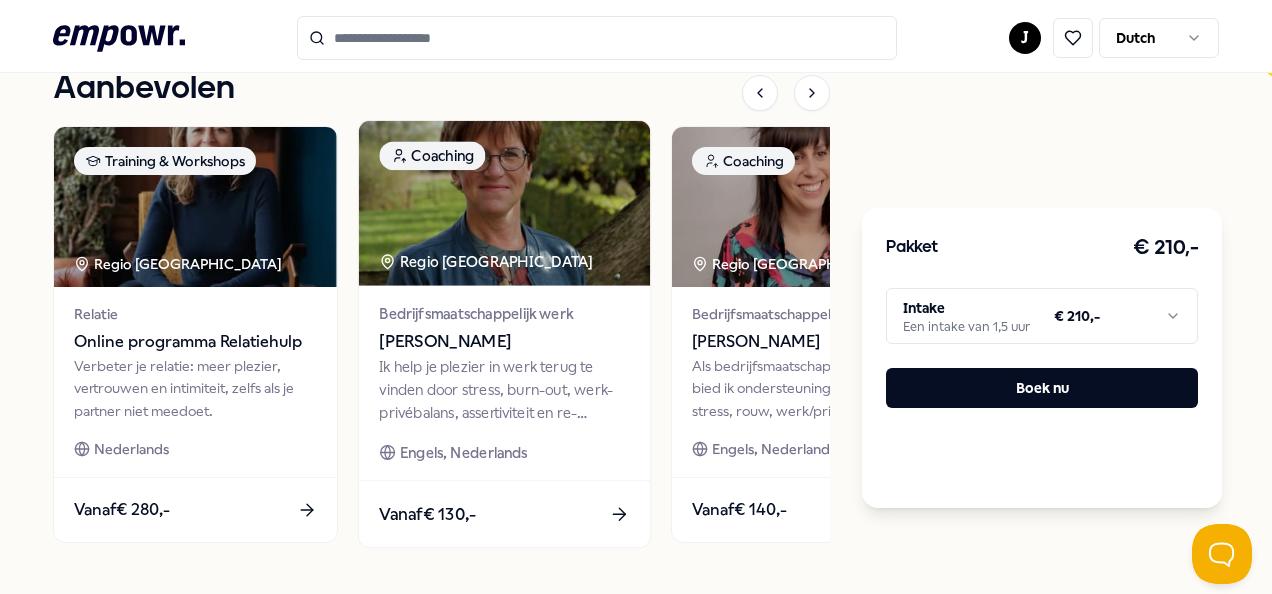 click on "Bedrijfsmaatschappelijk werk" at bounding box center [504, 313] 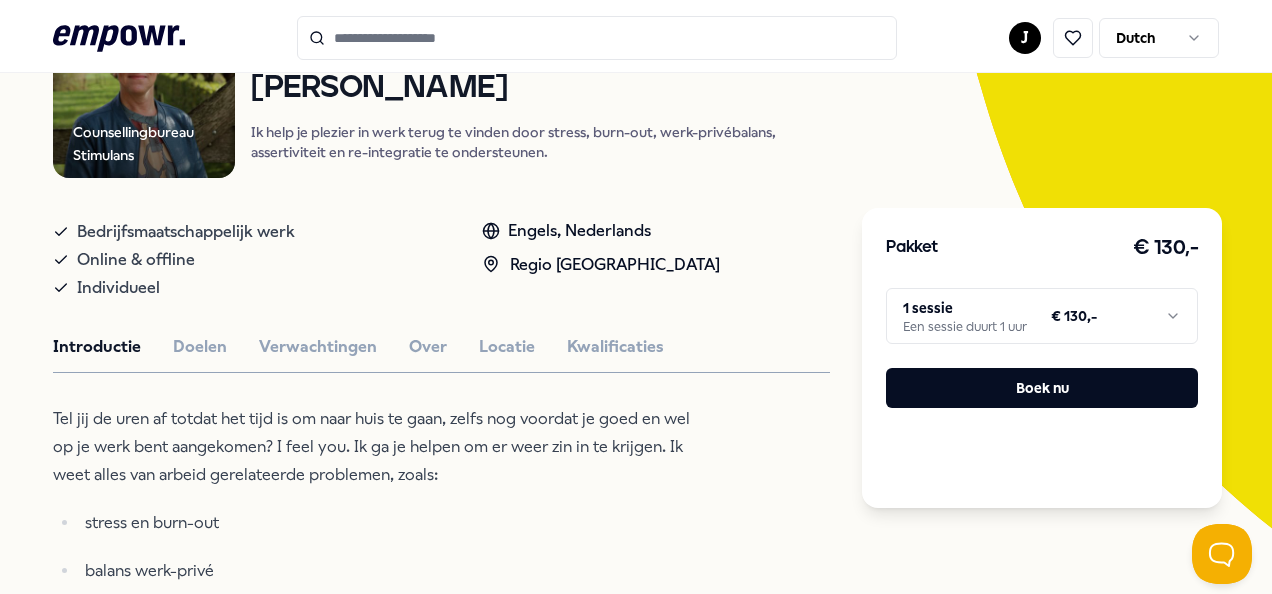 scroll, scrollTop: 246, scrollLeft: 0, axis: vertical 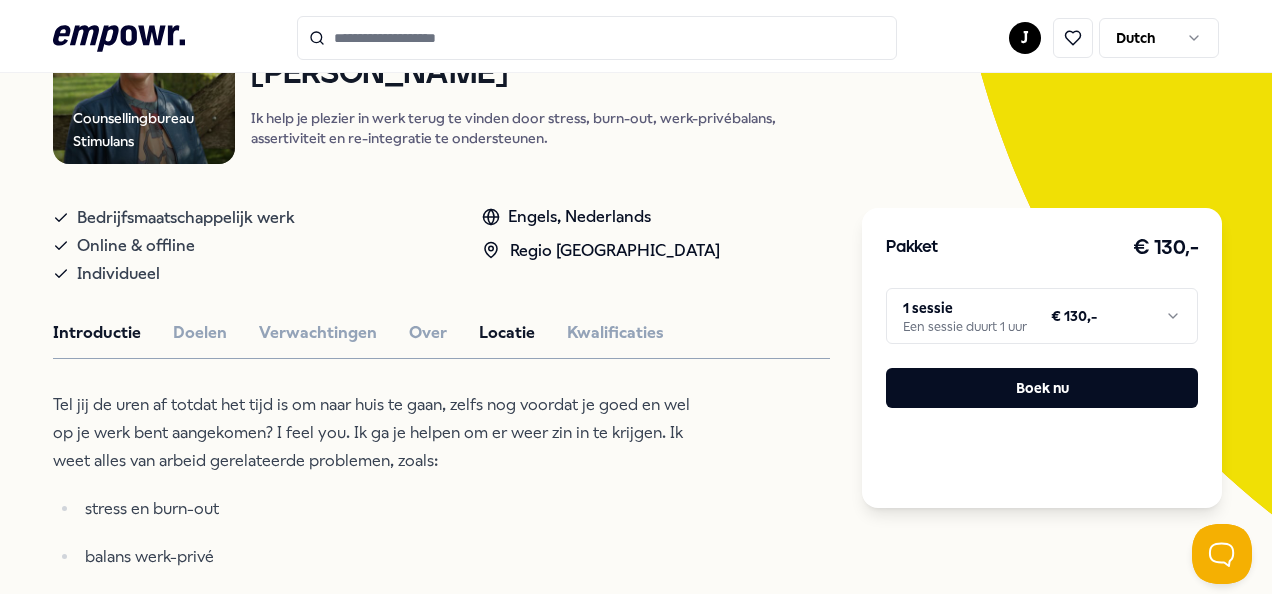 click on "Locatie" at bounding box center (507, 333) 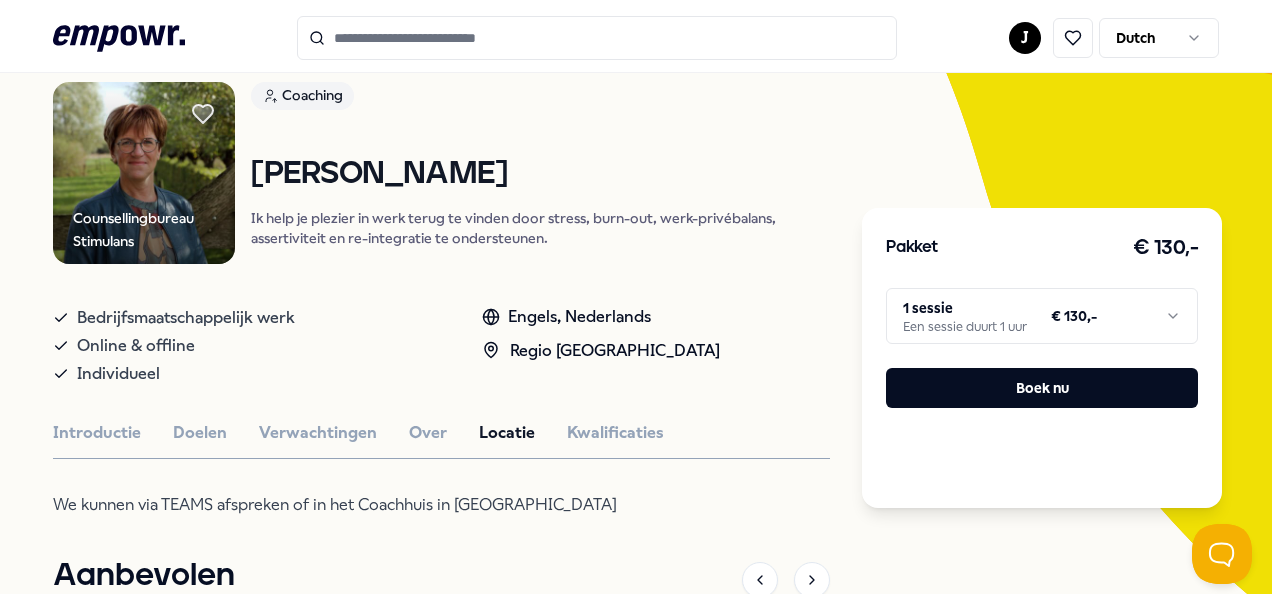 scroll, scrollTop: 146, scrollLeft: 0, axis: vertical 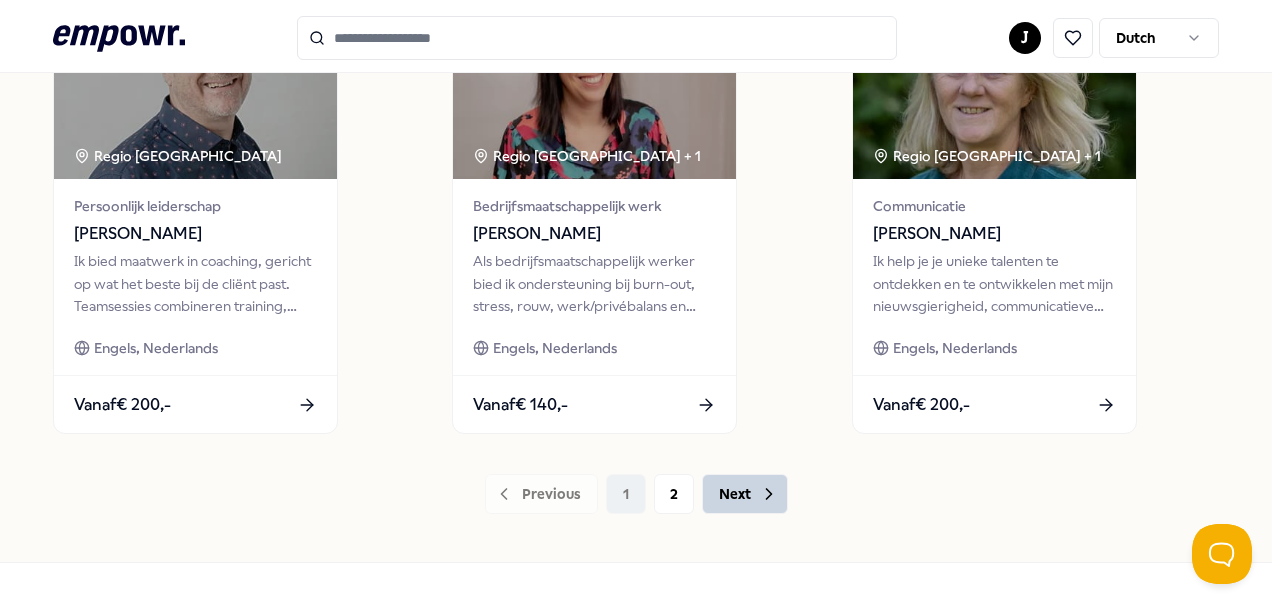 click on "Next" at bounding box center (745, 494) 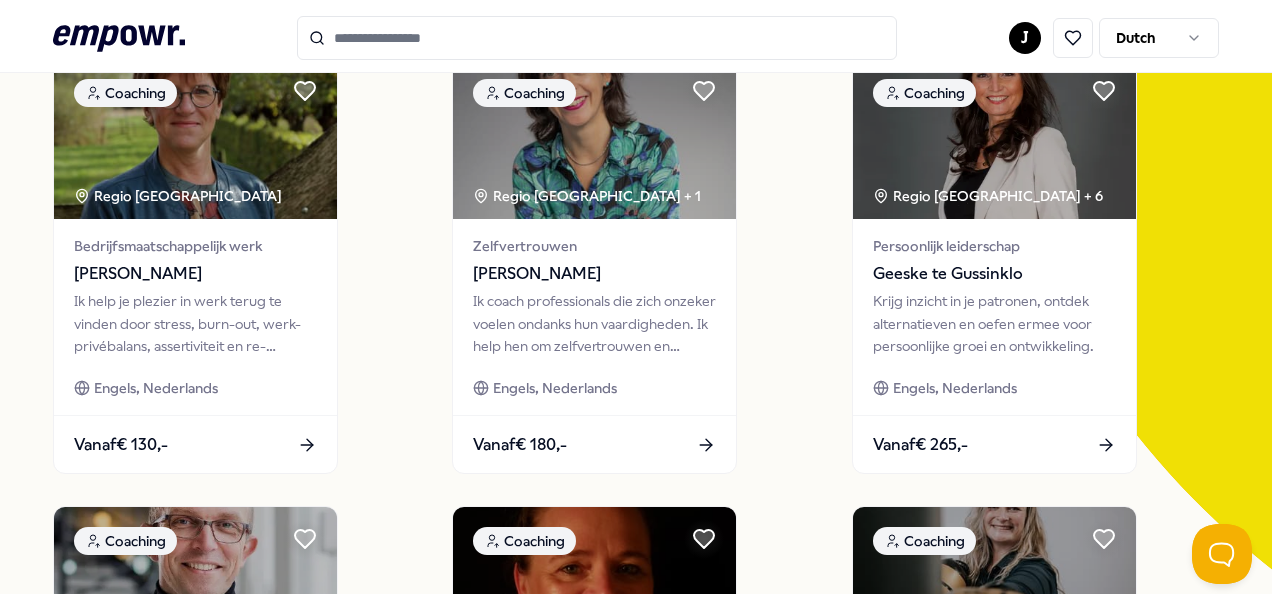 scroll, scrollTop: 745, scrollLeft: 0, axis: vertical 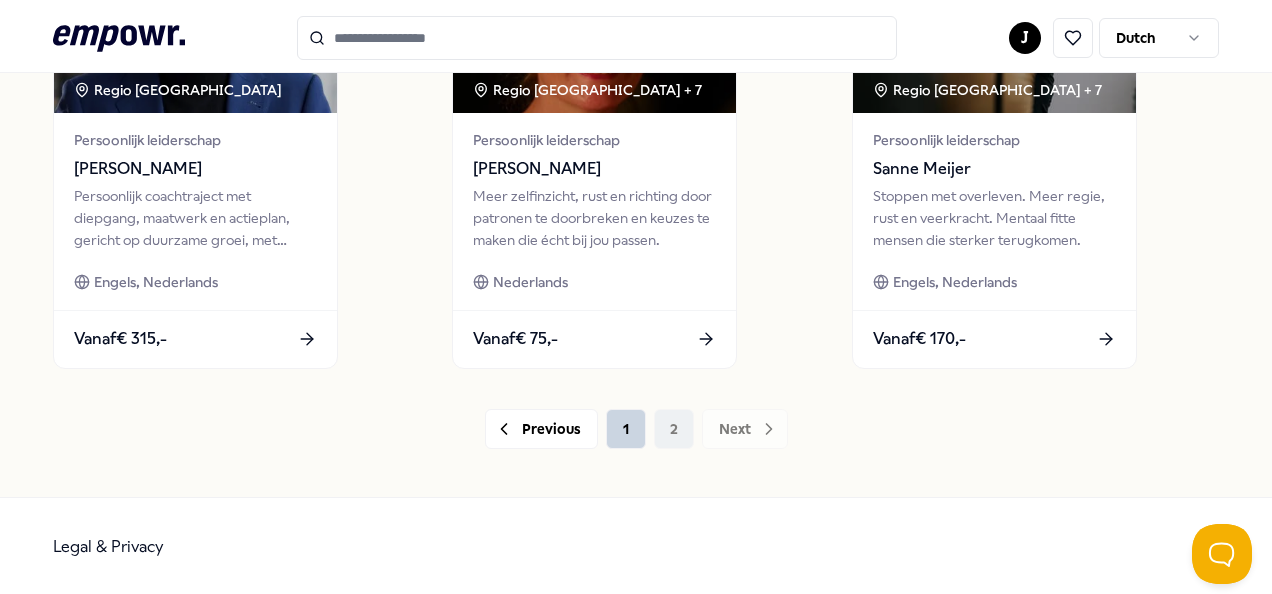 click on "1" at bounding box center [626, 429] 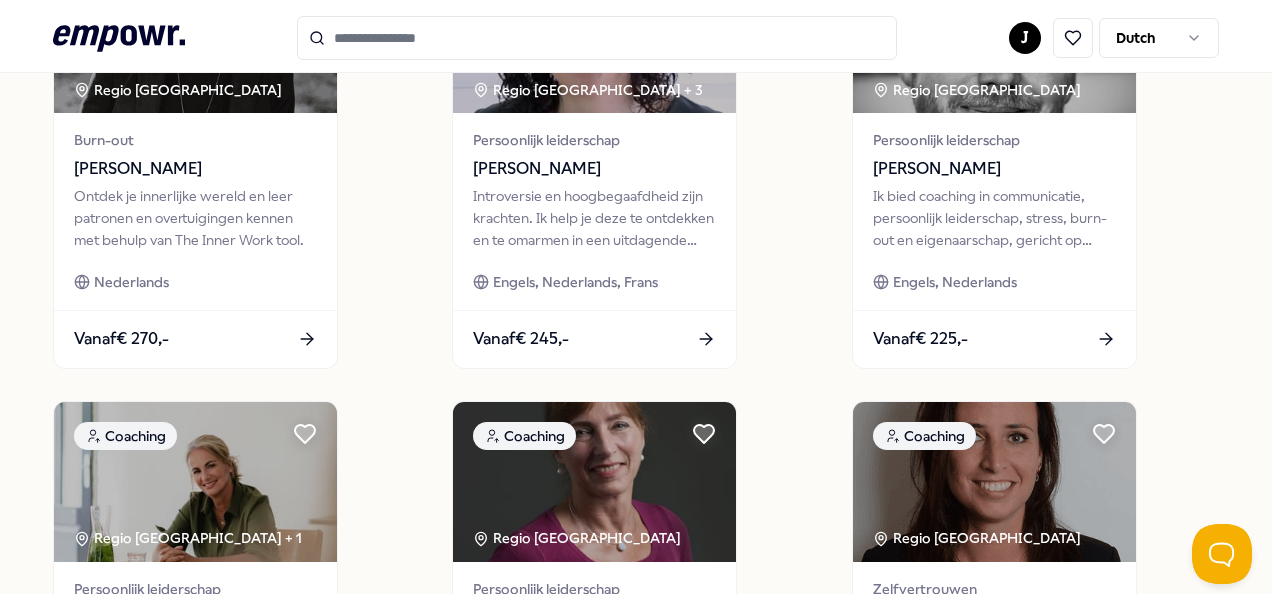 click on "Coaching Regio  [GEOGRAPHIC_DATA]    Ademcoaching [PERSON_NAME] Onbewuste ademhaling leidt tot klachten. Leer vol en diep te ademen voor meer
balans en energie. Engels, Nederlands Vanaf  € 110,- Coaching Regio  Zuid  NL    Diëtiek & Voedingscoaching [PERSON_NAME]-Young Als gewichtsconsulent help ik je gezonde voeding te kiezen om je ideale gewicht
te bereiken en behouden. Engels, Nederlands Vanaf  € 110,- Coaching Regio  [GEOGRAPHIC_DATA]    + 3 Keuzes maken [PERSON_NAME] Personal coaching timemanagement voor professionals en leidinggevenden. [PERSON_NAME], Nederlands Vanaf  € 165,- Coaching Regio  Zuid  NL    Burn-out  [PERSON_NAME] je innerlijke wereld en leer patronen en overtuigingen kennen met behulp
van The Inner Work tool. Nederlands Vanaf  € 270,- Coaching Regio  Zuid  NL    + 3 Persoonlijk leiderschap [PERSON_NAME] Introversie en hoogbegaafdheid zijn krachten. Ik help je deze te ontdekken en te
omarmen in een uitdagende wereld. Engels, Nederlands, [PERSON_NAME]  € 245,- Coaching" at bounding box center [636, 384] 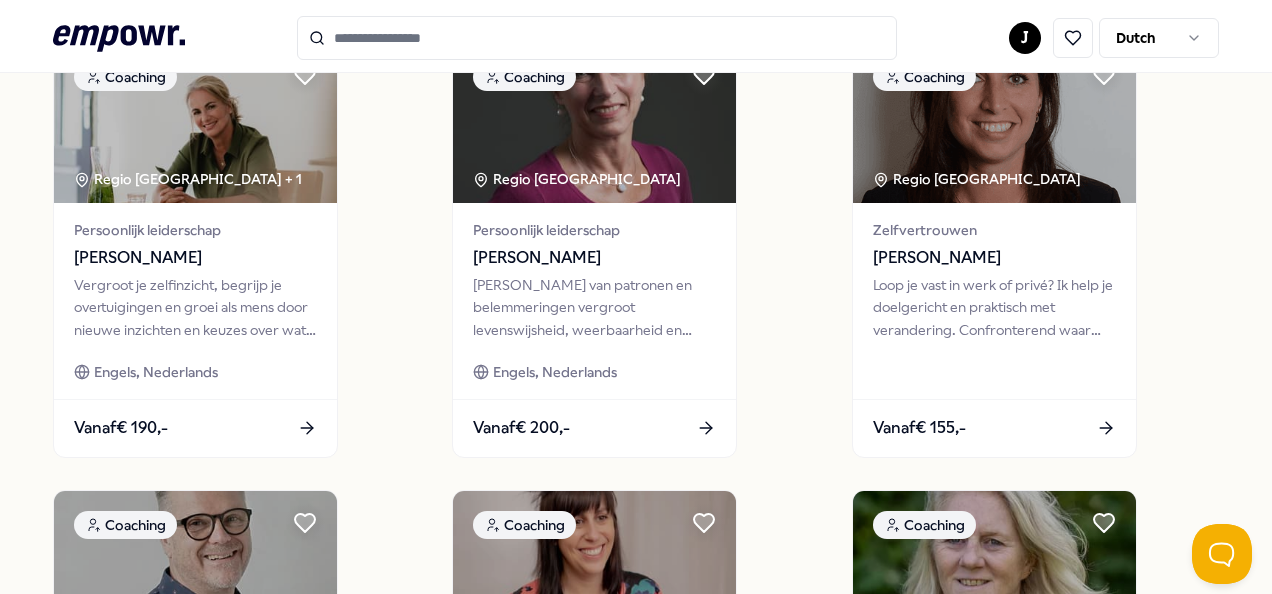 scroll, scrollTop: 1104, scrollLeft: 0, axis: vertical 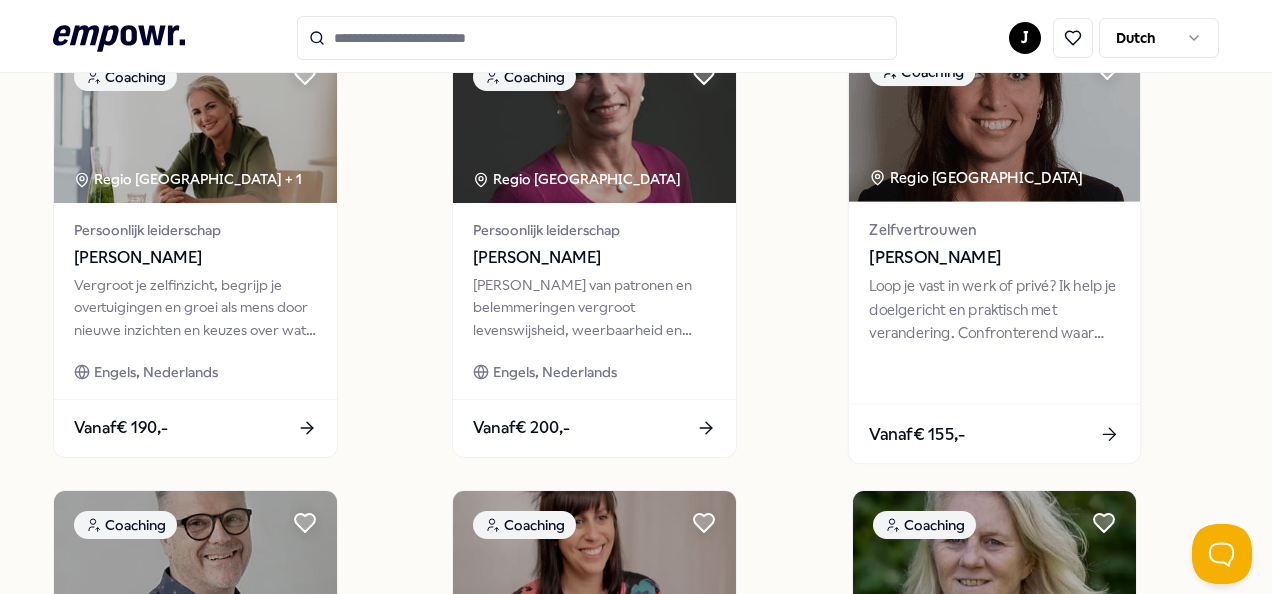 click on "[PERSON_NAME]" at bounding box center (994, 258) 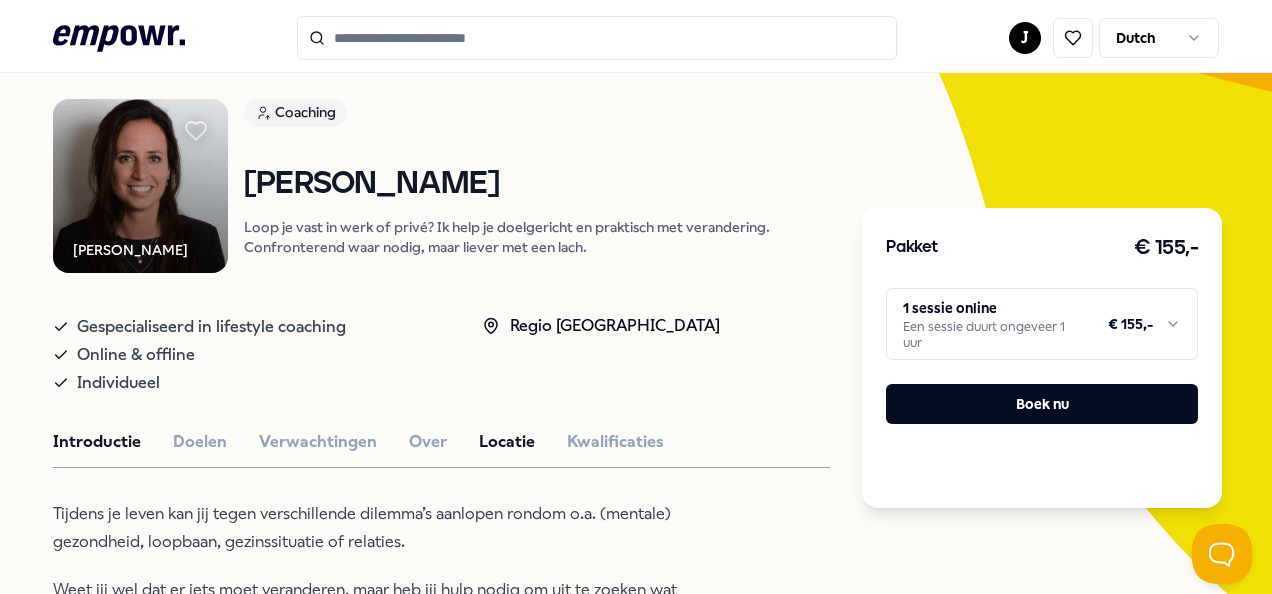 click on "Locatie" at bounding box center [507, 442] 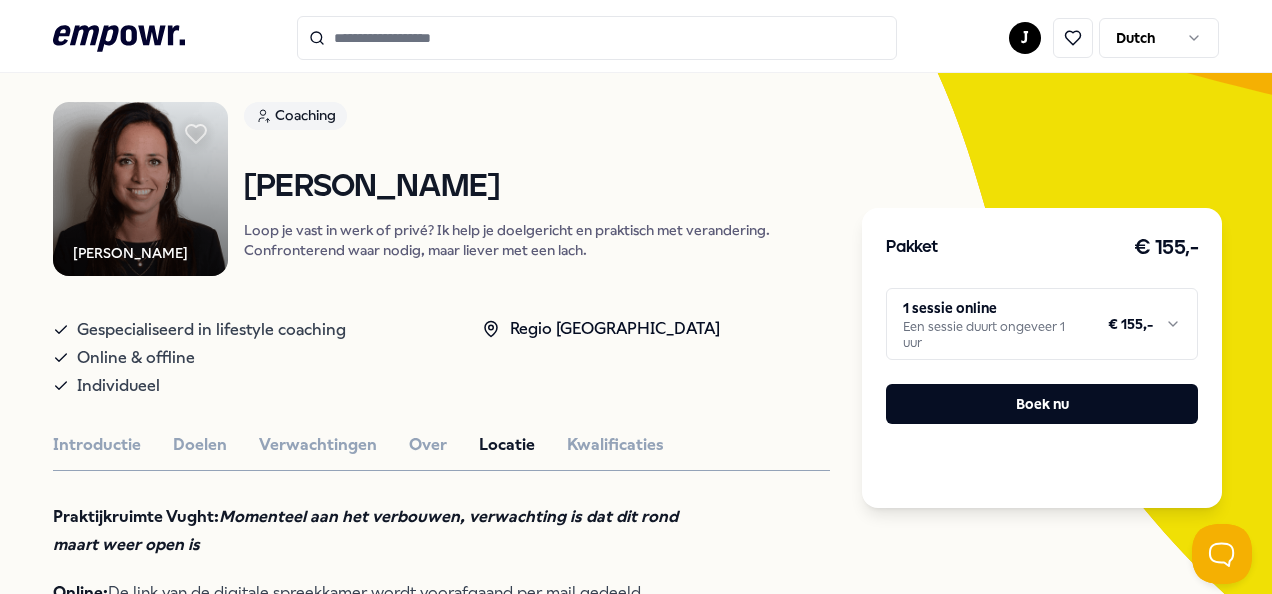 scroll, scrollTop: 0, scrollLeft: 0, axis: both 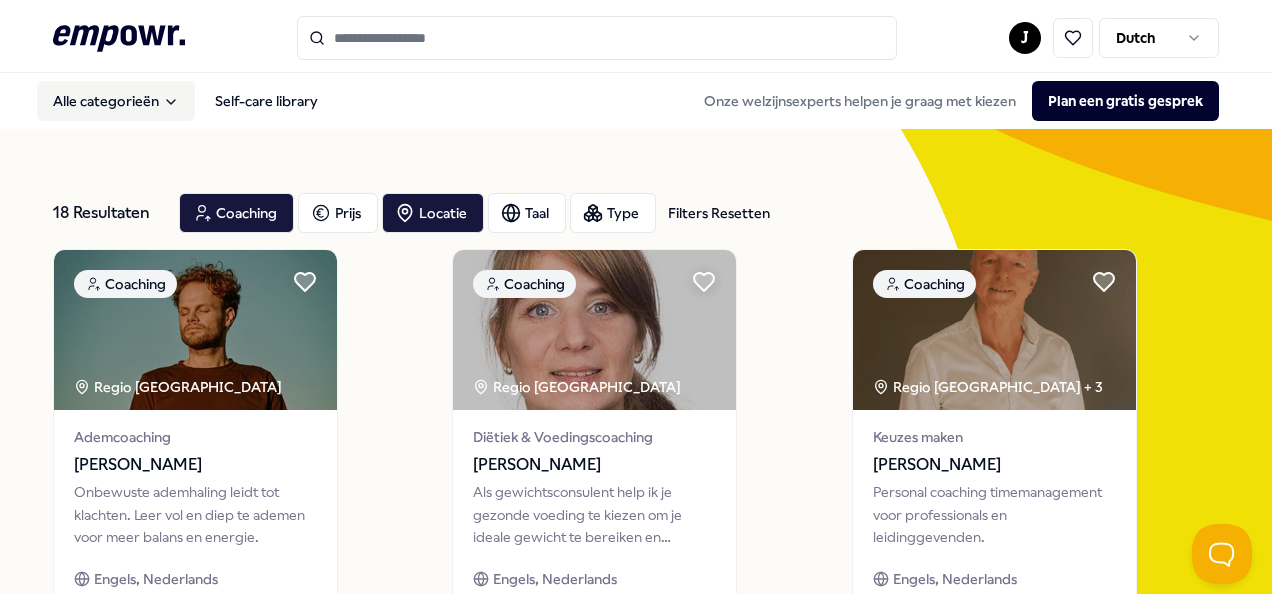 click on "Alle categorieën" at bounding box center (116, 101) 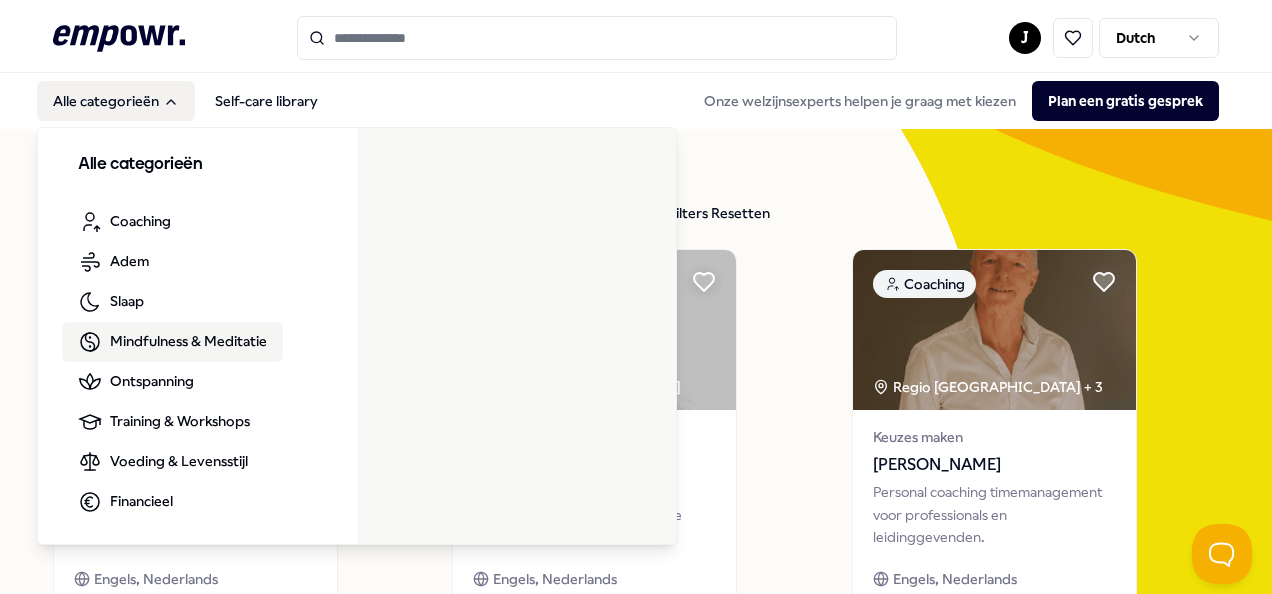 click on "Mindfulness & Meditatie" at bounding box center (188, 341) 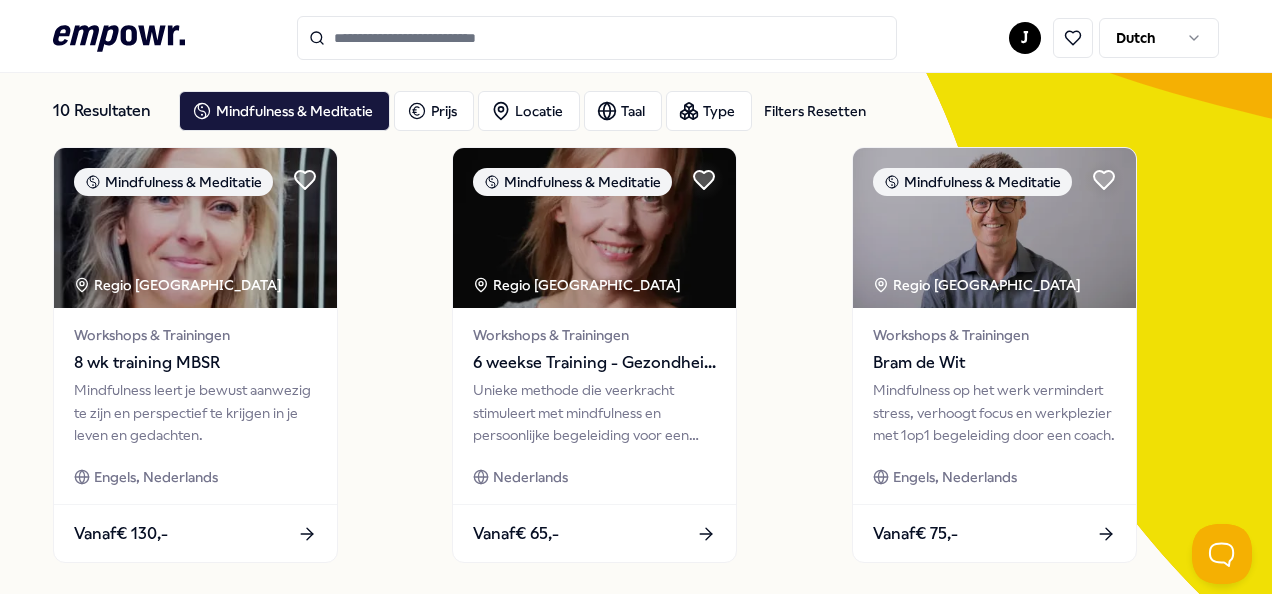 scroll, scrollTop: 94, scrollLeft: 0, axis: vertical 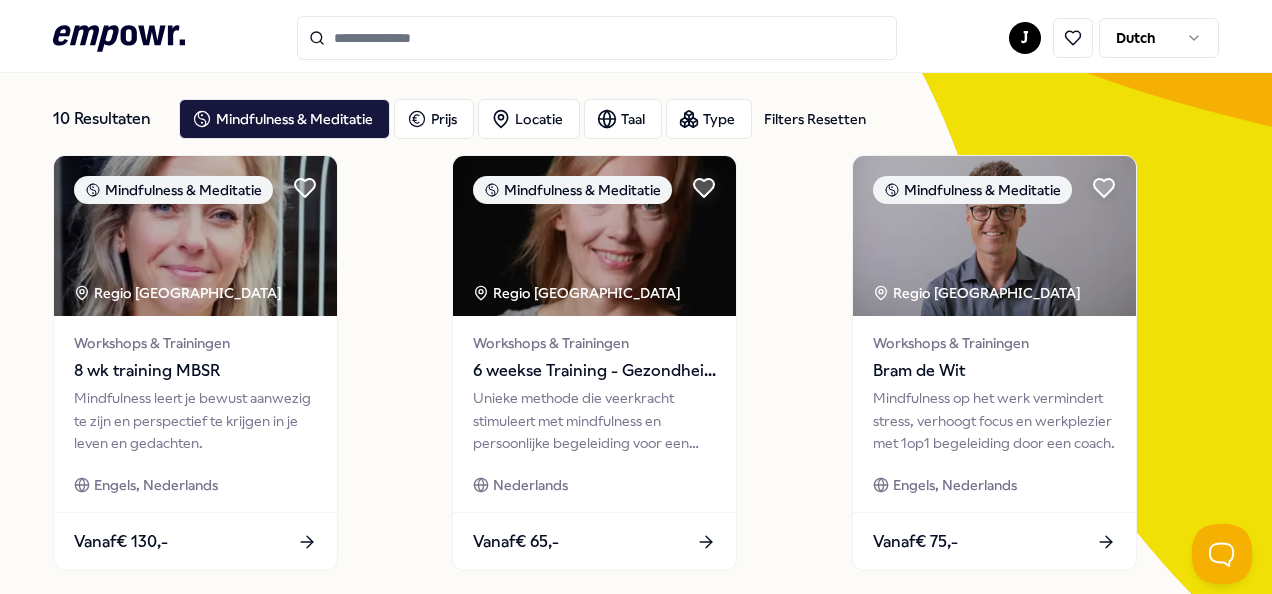 click on "Mindfulness & Meditatie Regio Amsterdam    Workshops & Trainingen 8 wk training MBSR Mindfulness leert je bewust aanwezig te zijn en perspectief te krijgen in je
leven en gedachten. Engels, Nederlands Vanaf  € 130,- Mindfulness & Meditatie Regio Rotterdam    Workshops & Trainingen 6 weekse Training - Gezondheid als vriend methode Unieke methode die veerkracht stimuleert met mindfulness en persoonlijke
begeleiding voor een energiek leven. Nederlands Vanaf  € 65,- Mindfulness & Meditatie Regio Amsterdam    Workshops & Trainingen Bram de Wit Mindfulness op het werk vermindert stress, verhoogt focus en werkplezier met
1op1 begeleiding door een coach. Engels, Nederlands Vanaf  € 75,- Mindfulness & Meditatie Regio Amsterdam    Workshops & Trainingen The Light Club Stress door eindeloze to-do lijsten? Ontdek flexibele opties om de automatische
piloot uit te schakelen. Engels, Nederlands Vanaf  € 50,- Mindfulness & Meditatie Regio Amsterdam    Workshops & Trainingen Mindfulness training Vanaf" at bounding box center (636, 1035) 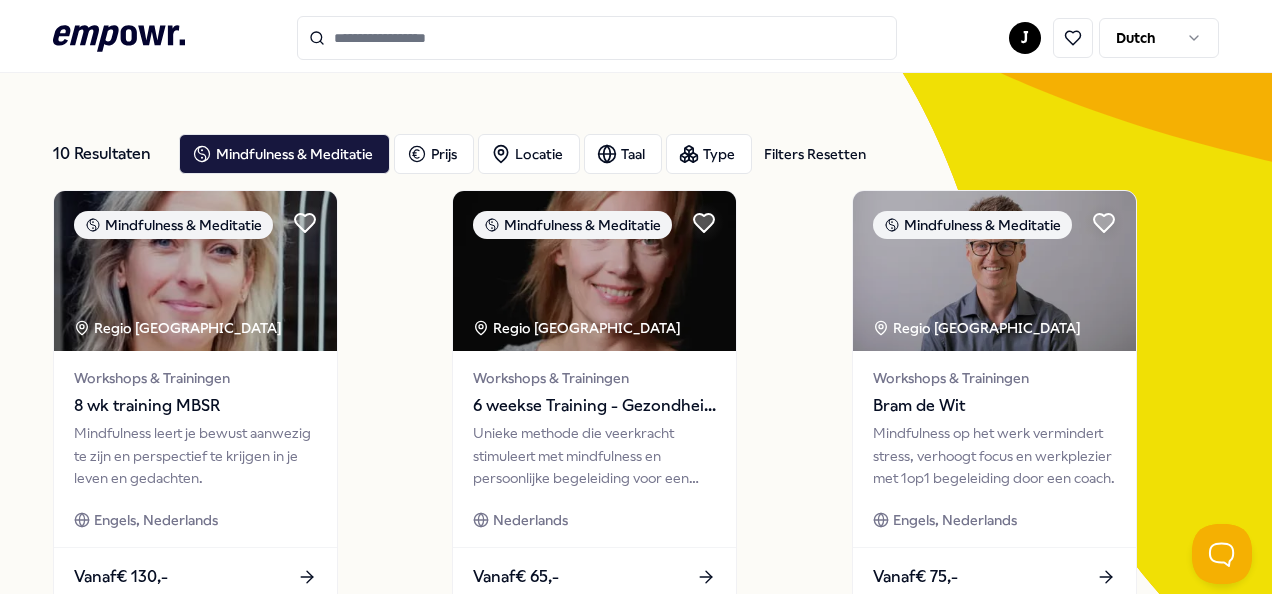 scroll, scrollTop: 58, scrollLeft: 0, axis: vertical 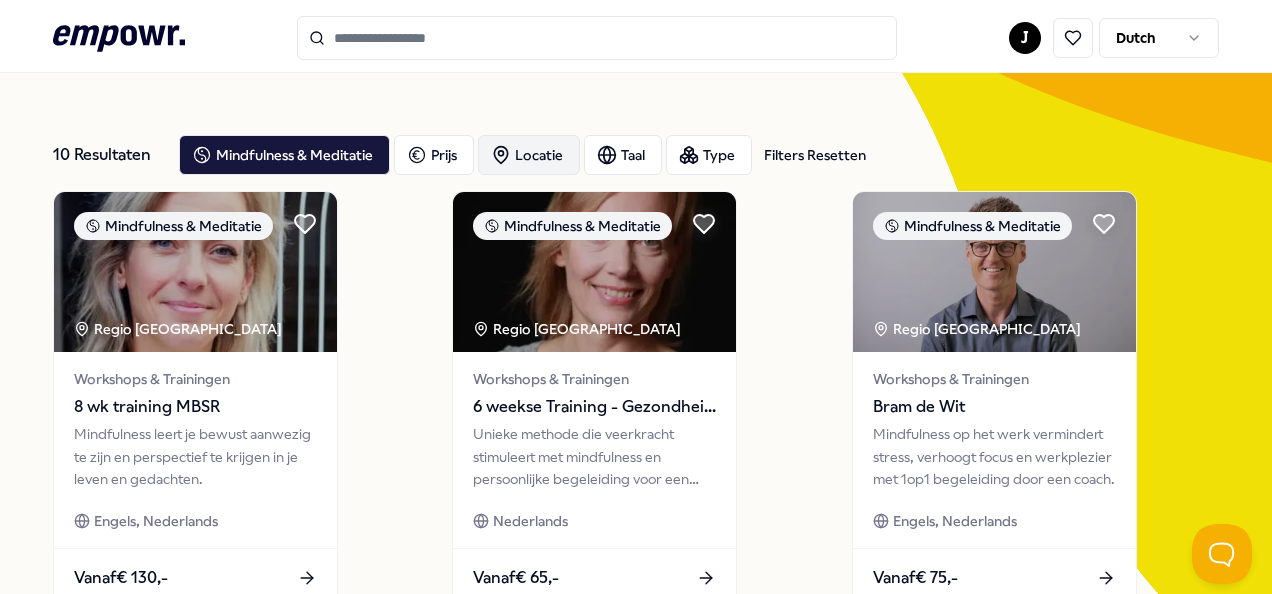 click on "Locatie" at bounding box center (529, 155) 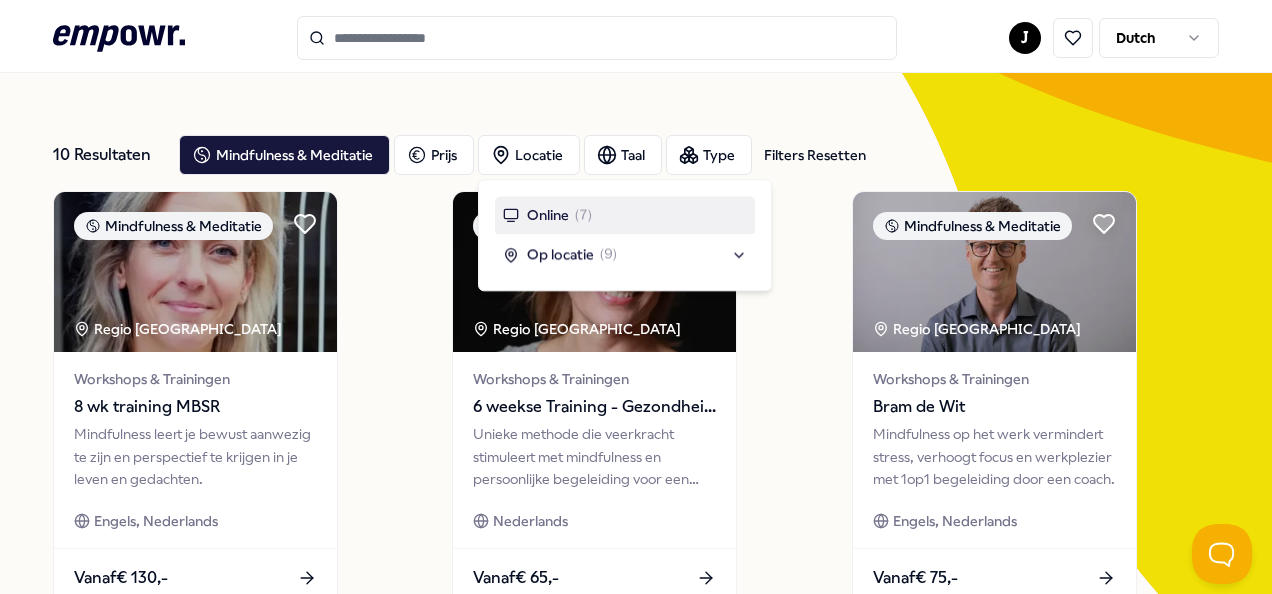 click on "Op locatie" at bounding box center [560, 255] 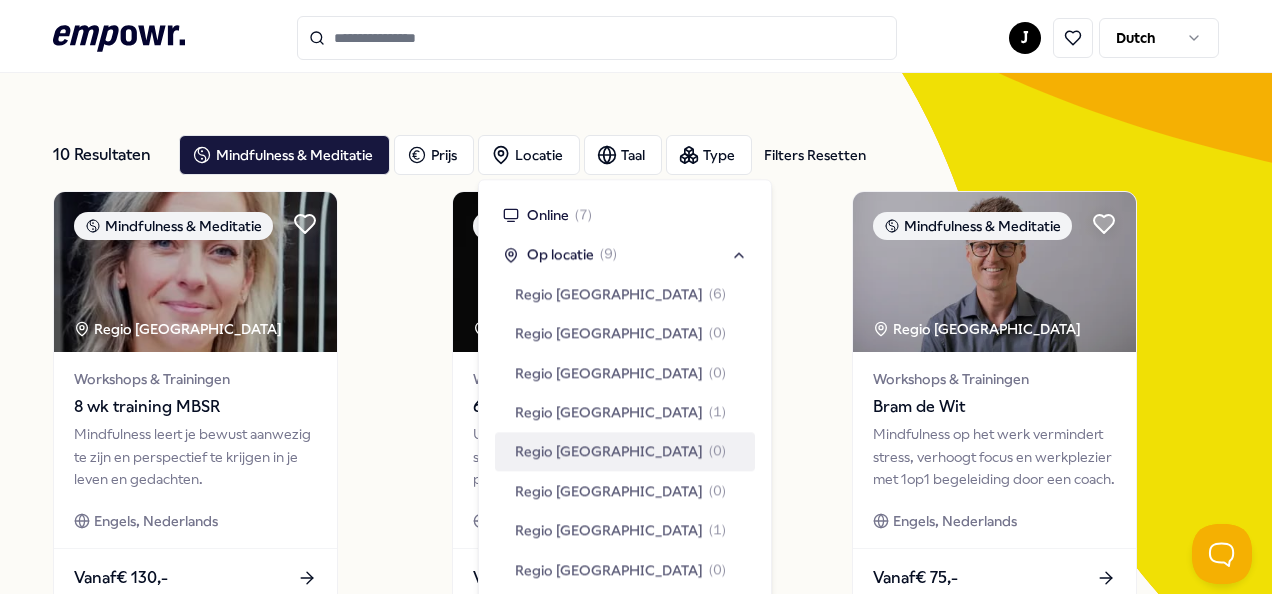 click on "Regio  Zuid  NL  ( 0 )" at bounding box center [625, 491] 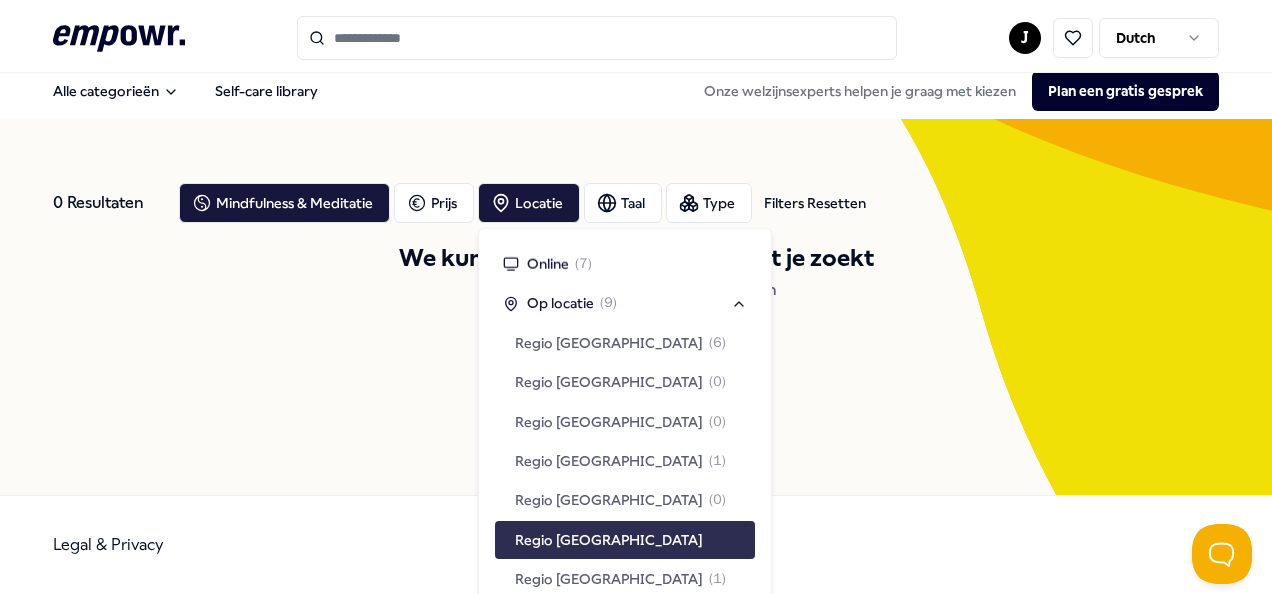 scroll, scrollTop: 9, scrollLeft: 0, axis: vertical 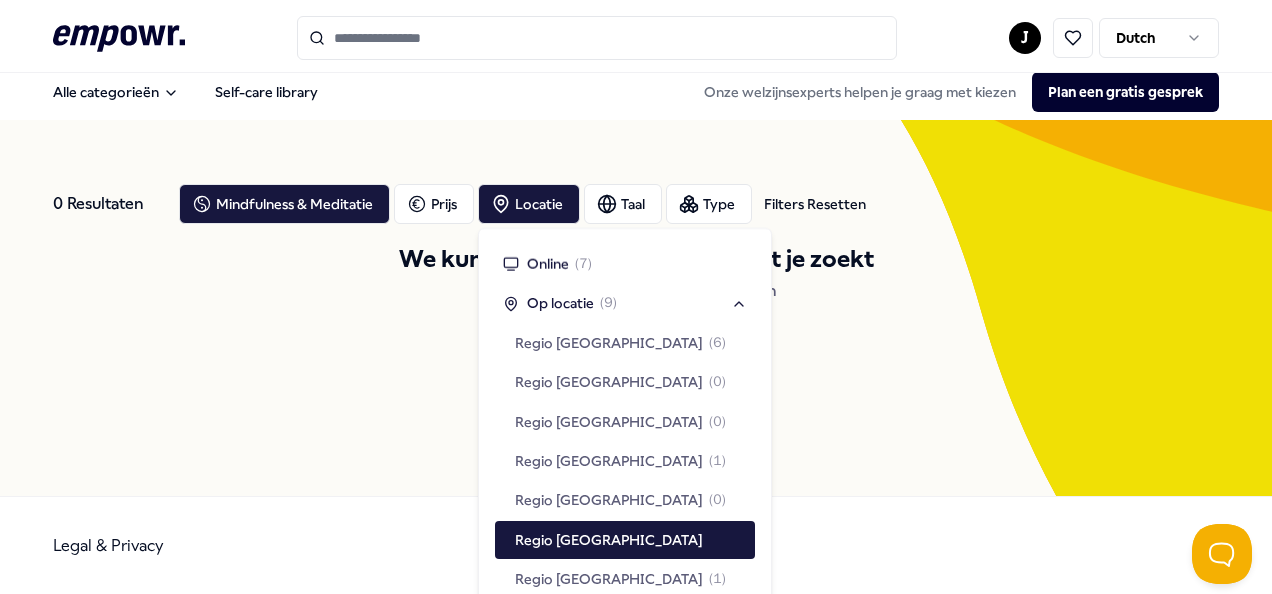 click on "0 Resultaten Filters Resetten Mindfulness & Meditatie Prijs Locatie Taal Type Filters Resetten We kunnen helaas niet vinden wat je zoekt Pas je zoekopdracht en / of filters aan Filters Resetten Previous Next" at bounding box center (636, 308) 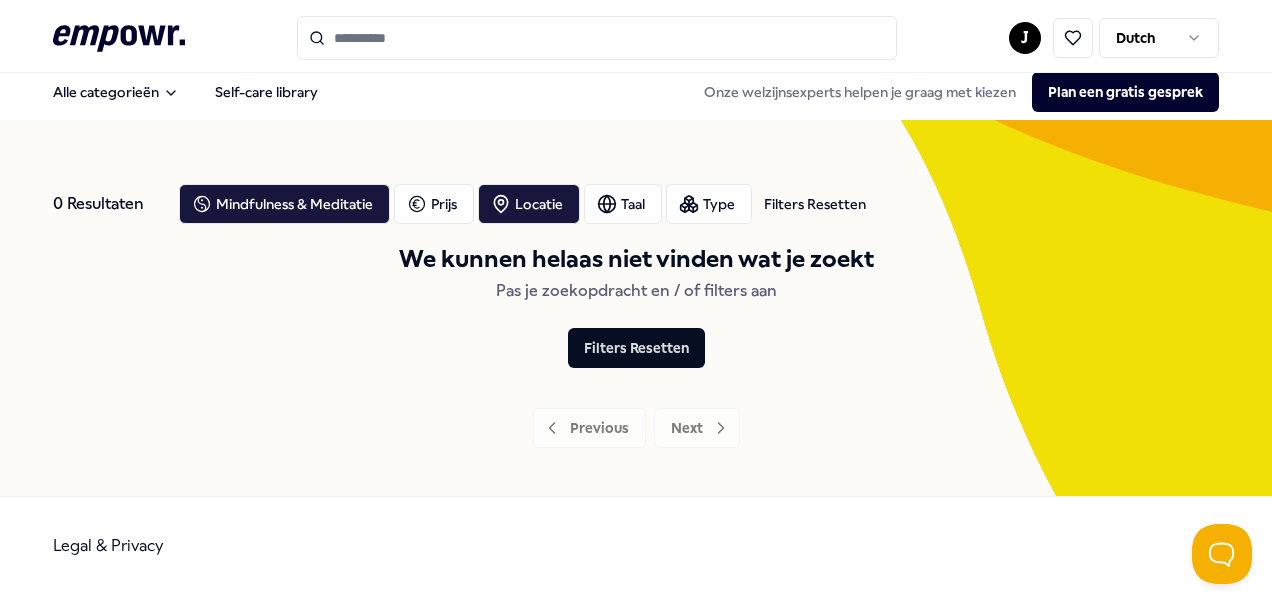 scroll, scrollTop: 0, scrollLeft: 0, axis: both 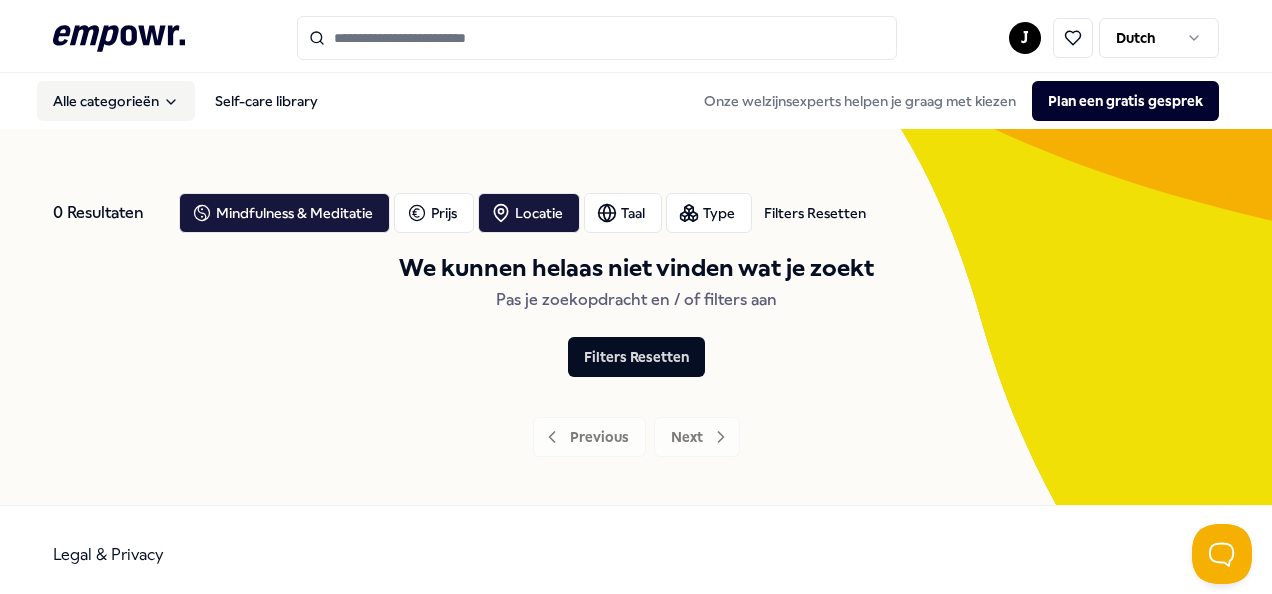 click on "Alle categorieën" at bounding box center (116, 101) 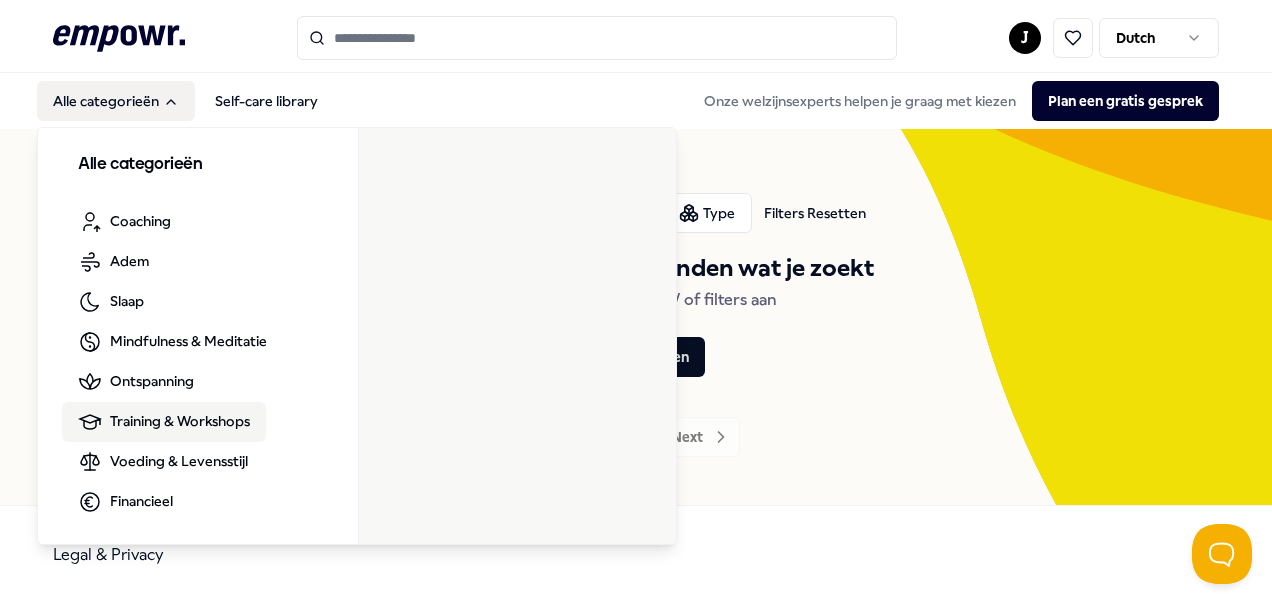 click on "Training & Workshops" at bounding box center [180, 421] 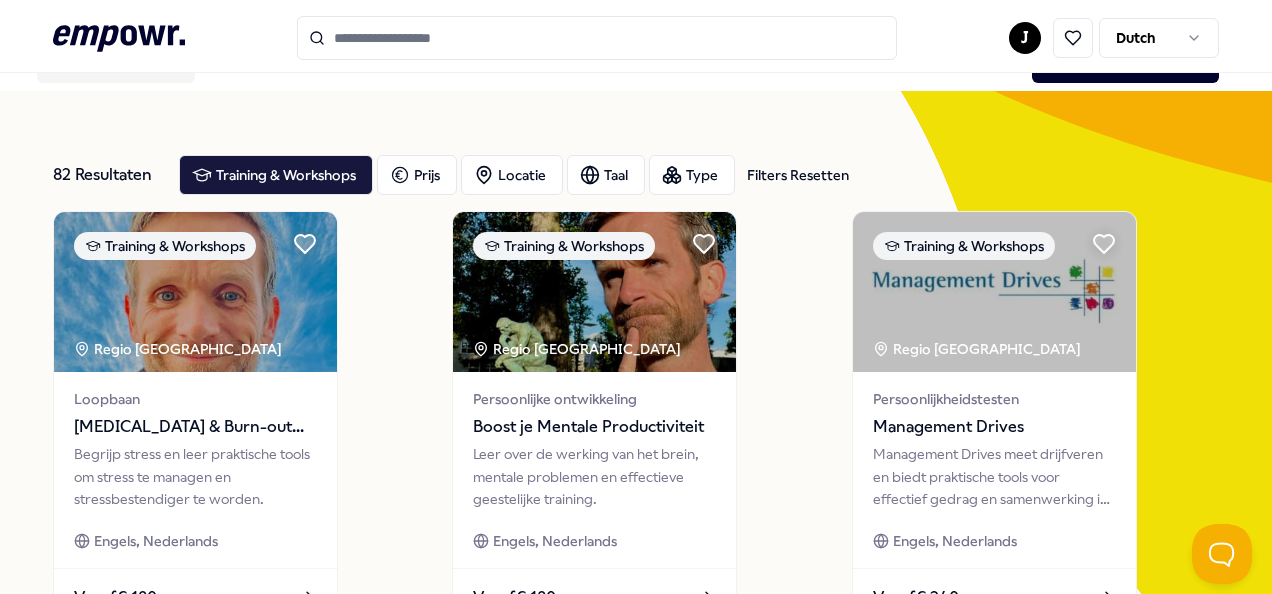 scroll, scrollTop: 34, scrollLeft: 0, axis: vertical 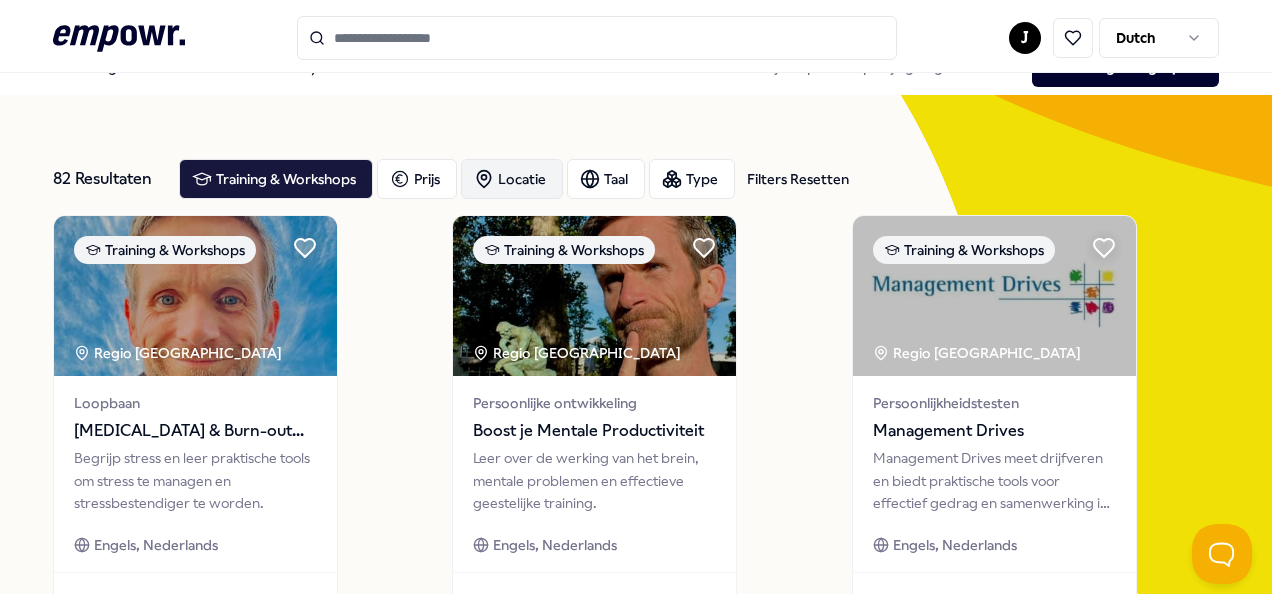 click on "Locatie" at bounding box center [512, 179] 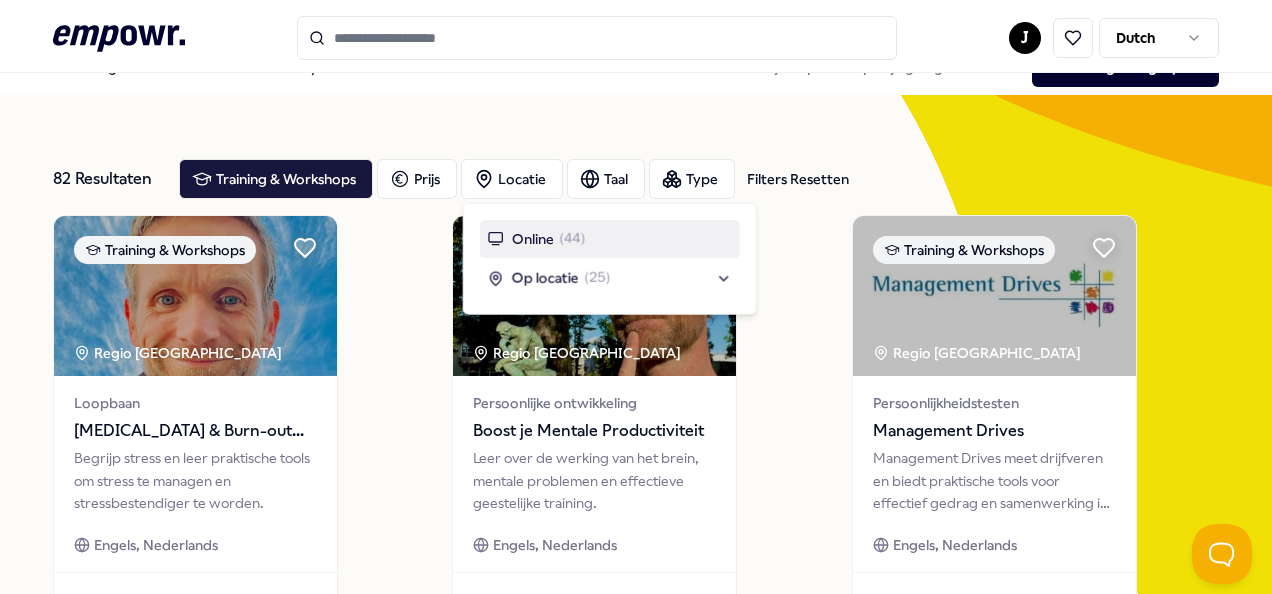 click on "Op locatie" at bounding box center [545, 278] 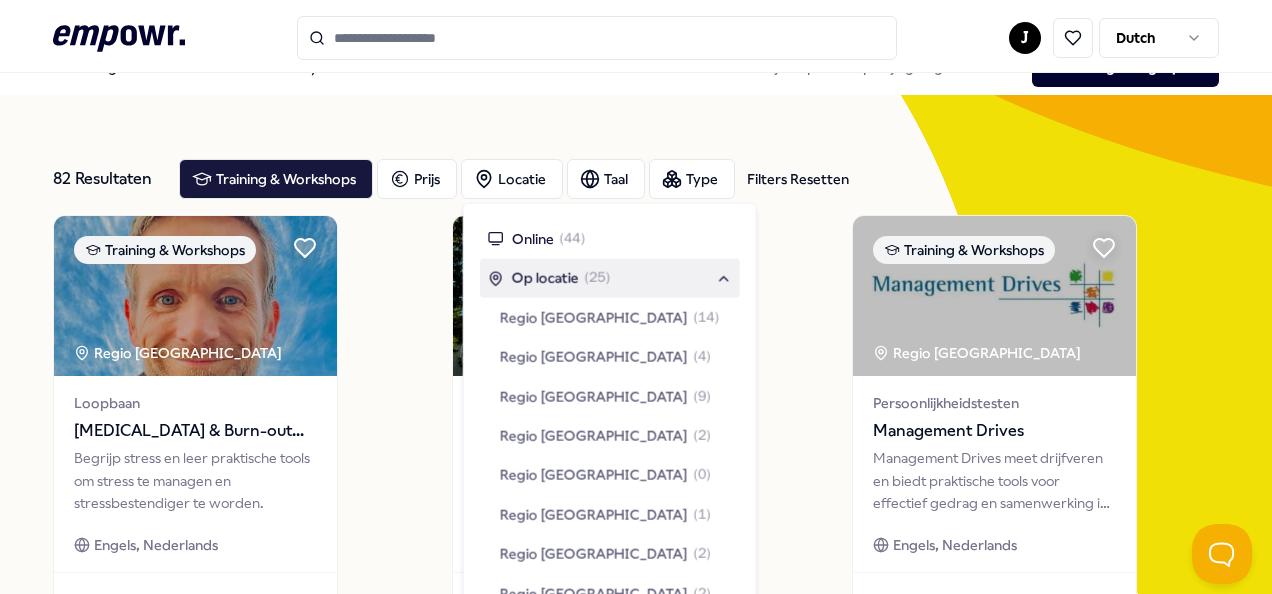 click on "Regio  [GEOGRAPHIC_DATA]" at bounding box center (594, 514) 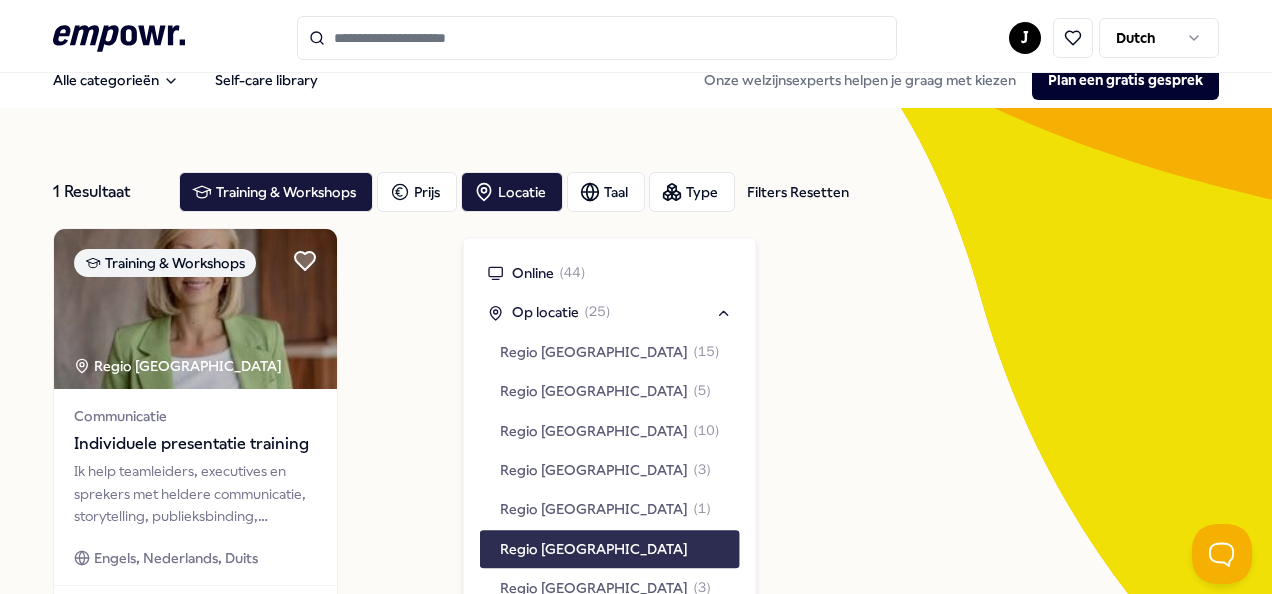 scroll, scrollTop: 0, scrollLeft: 0, axis: both 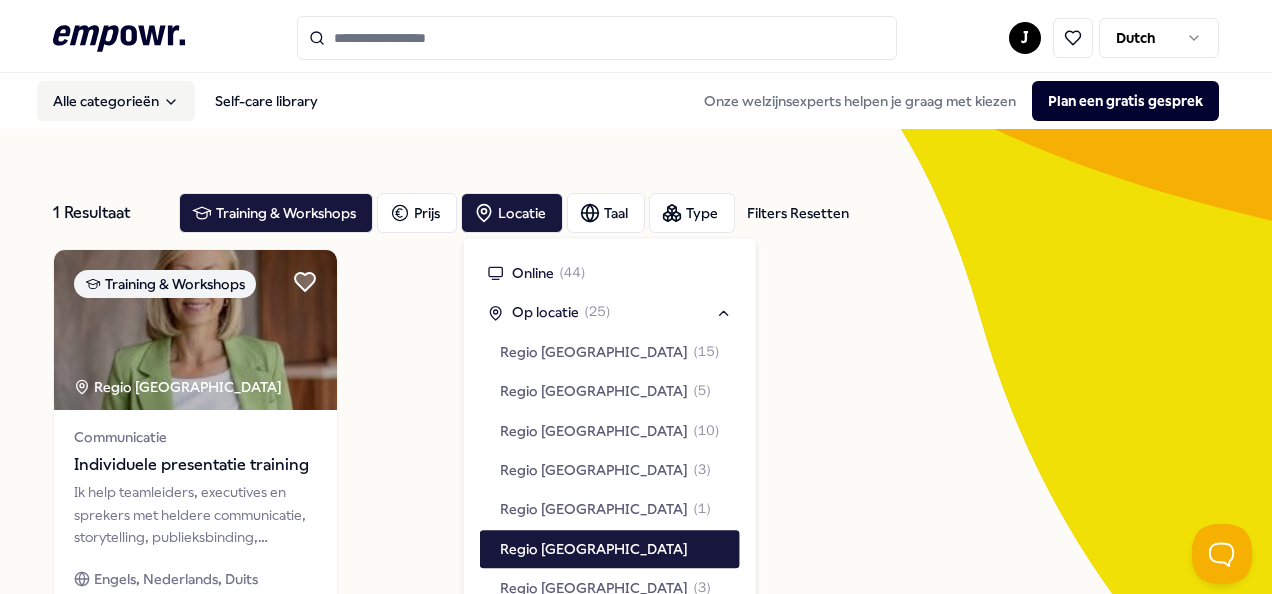 click on "Alle categorieën" at bounding box center [116, 101] 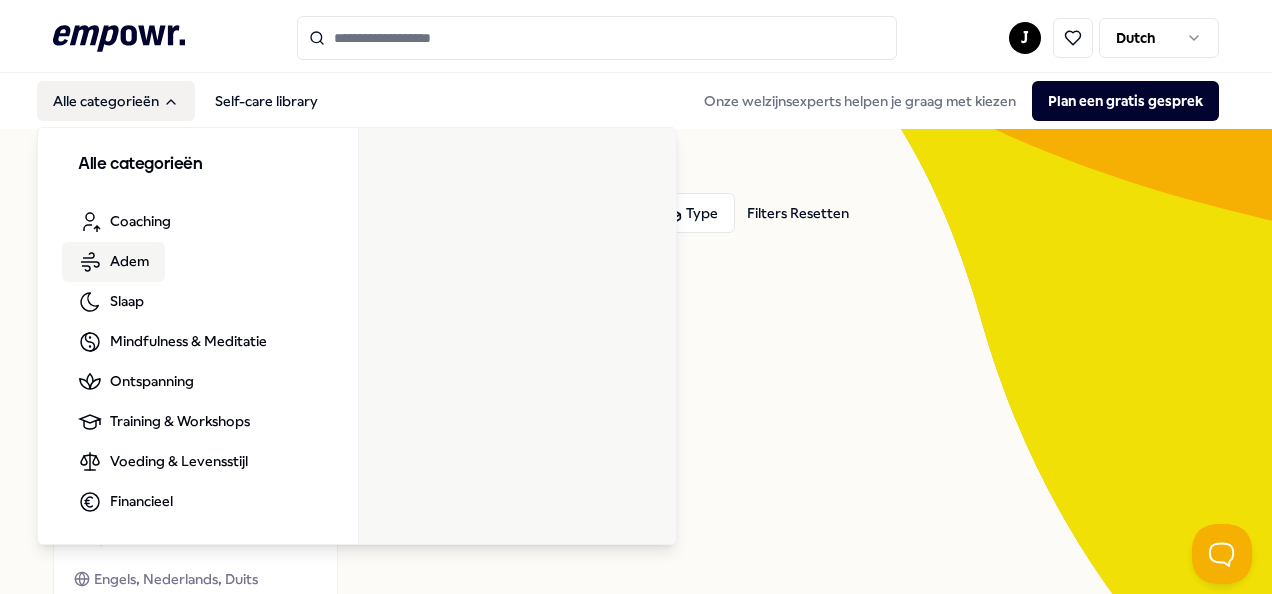 click on "Adem" at bounding box center (129, 261) 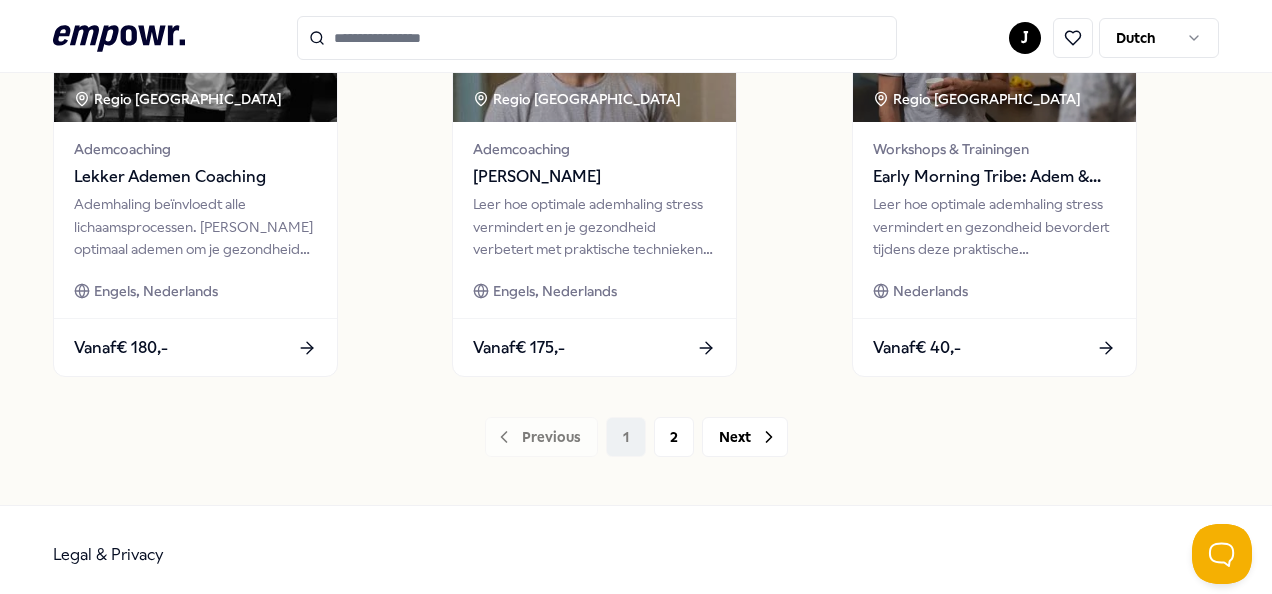 scroll, scrollTop: 1641, scrollLeft: 0, axis: vertical 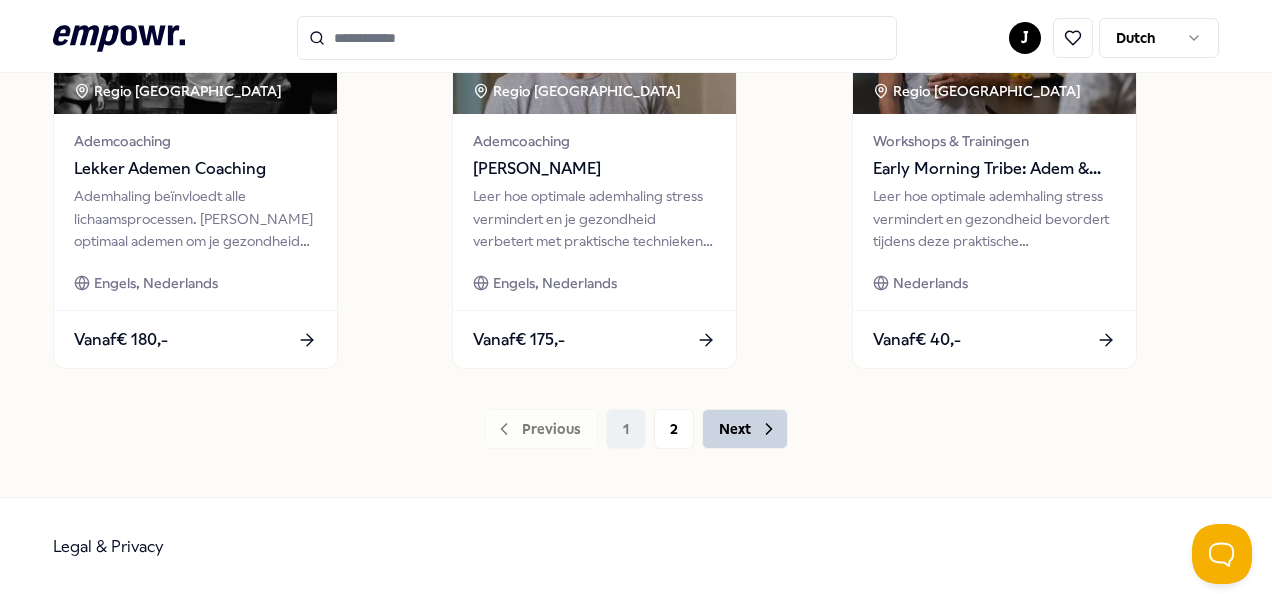 click on "Next" at bounding box center (745, 429) 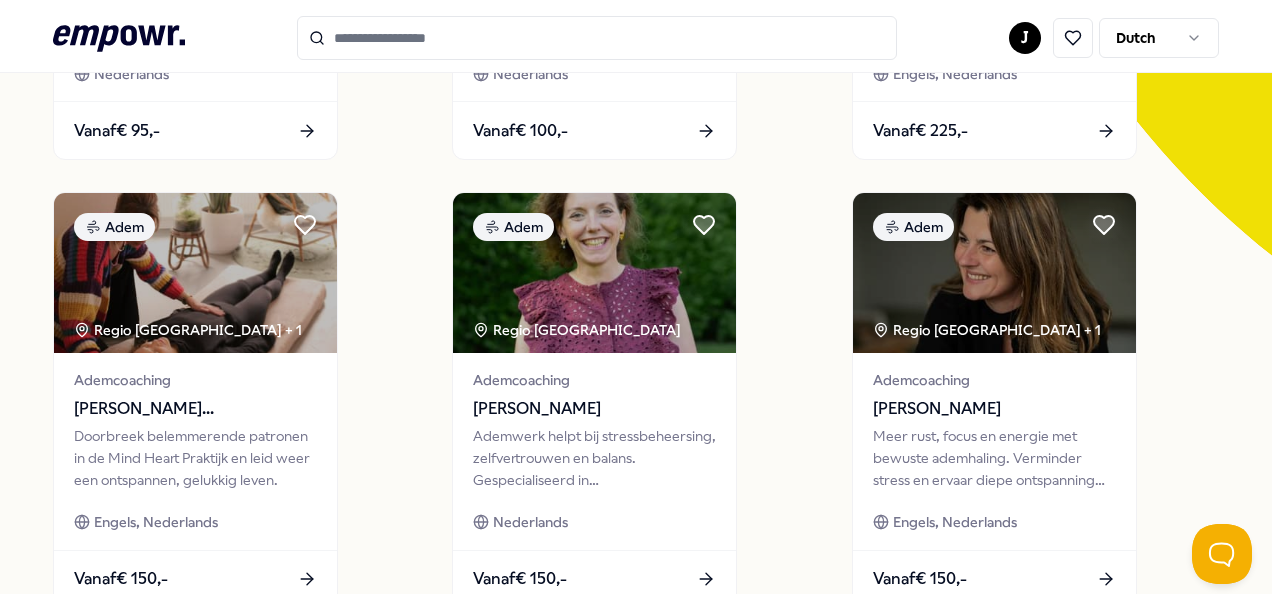 scroll, scrollTop: 501, scrollLeft: 0, axis: vertical 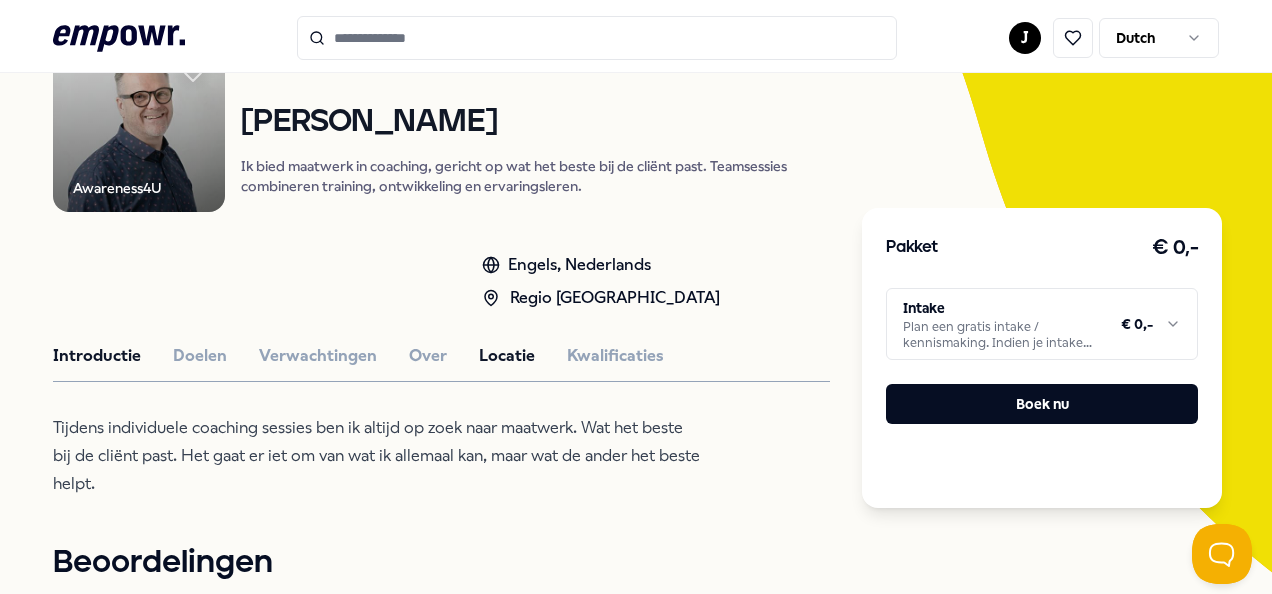 click on "Locatie" at bounding box center [507, 356] 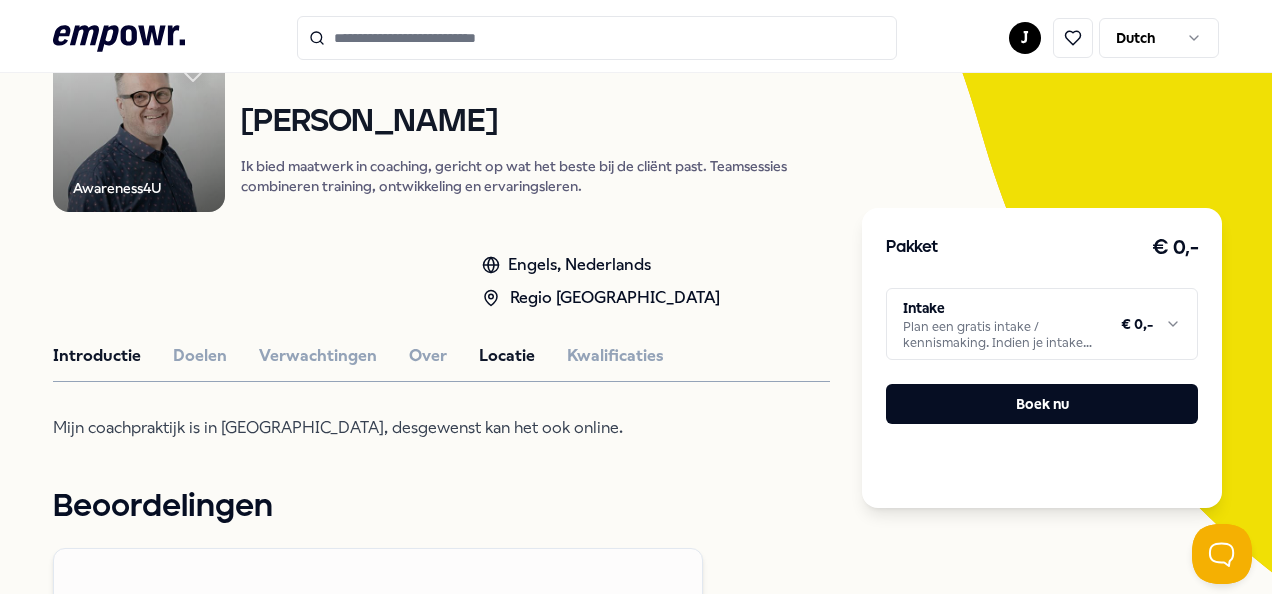 click on "Introductie" at bounding box center [97, 356] 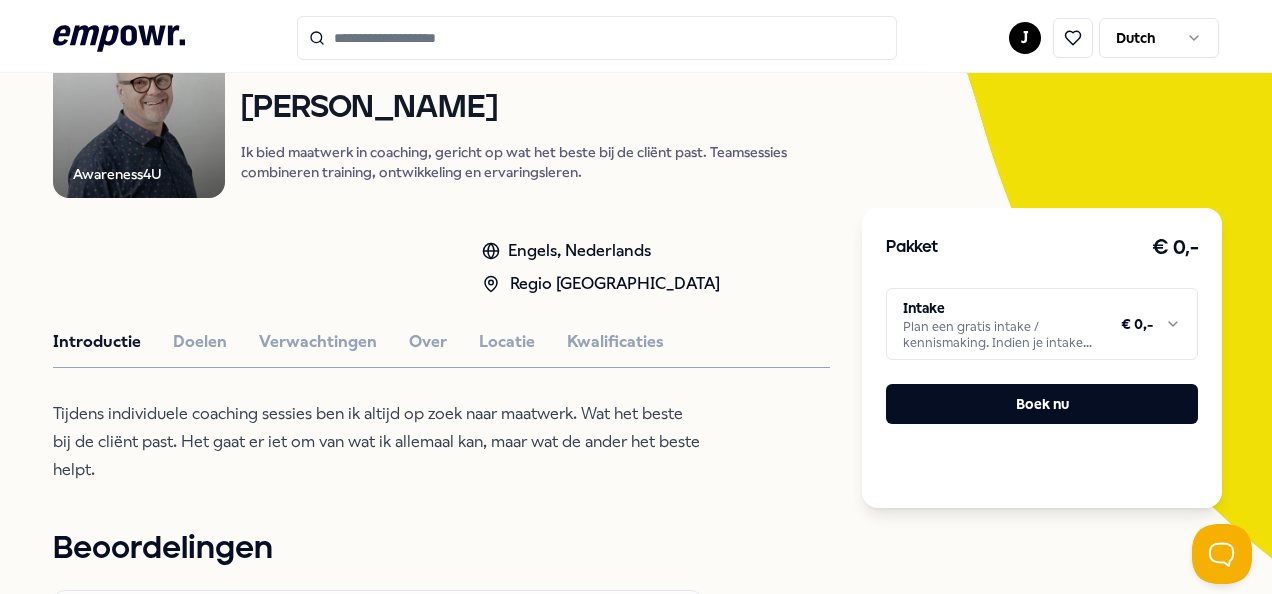 scroll, scrollTop: 200, scrollLeft: 0, axis: vertical 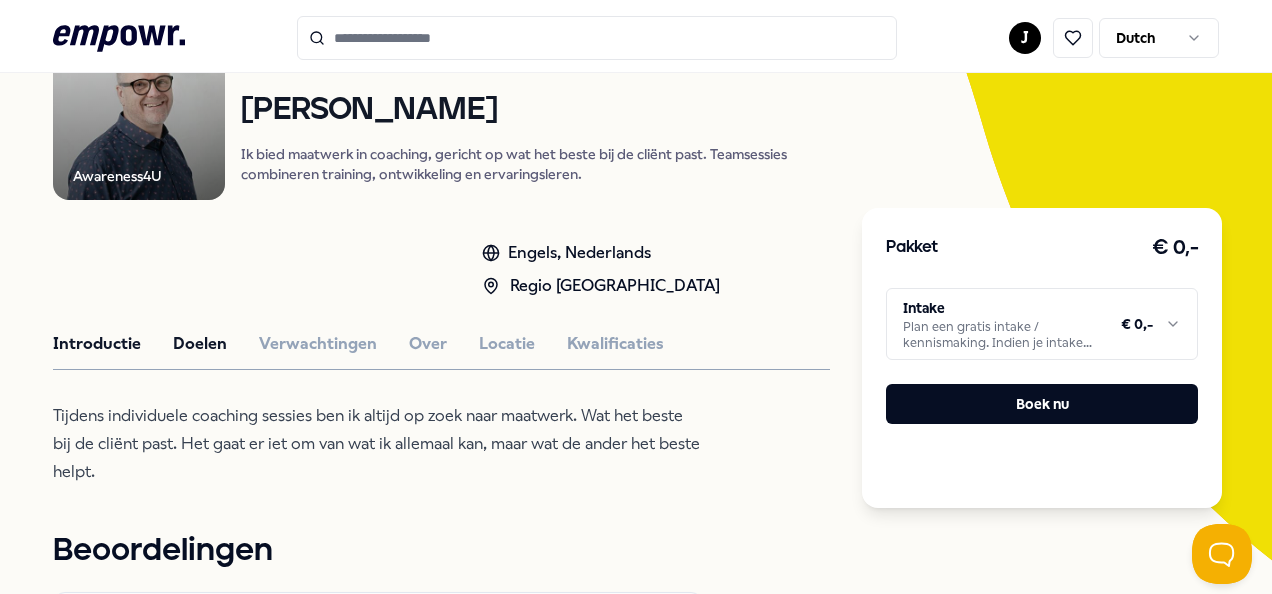 click on "Doelen" at bounding box center [200, 344] 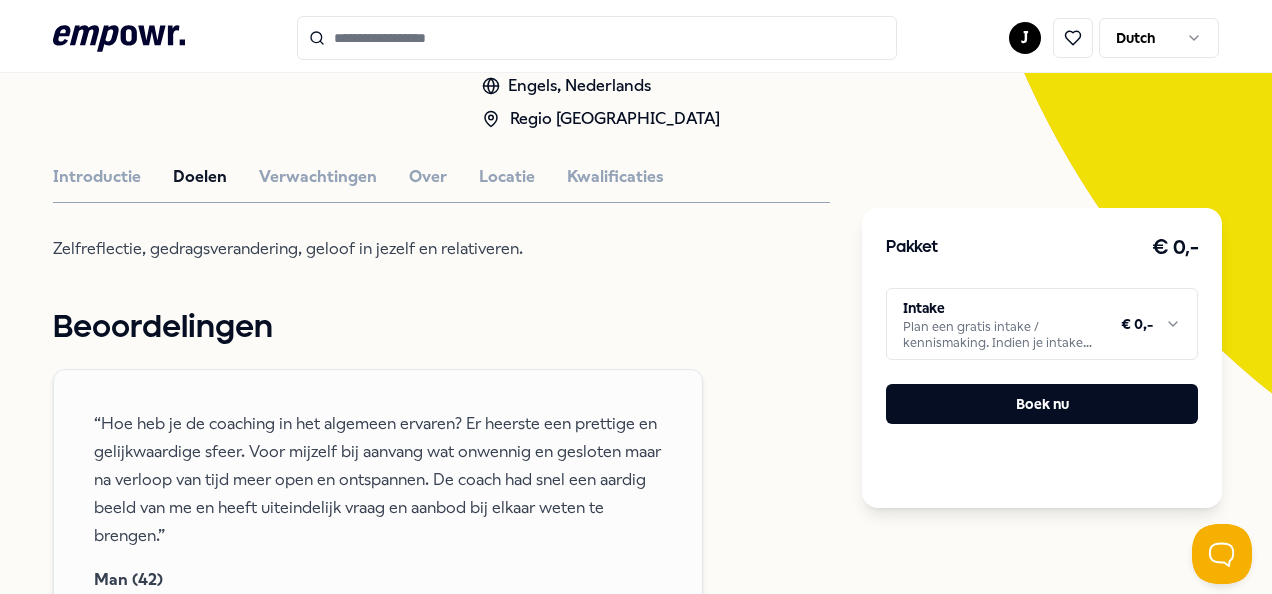 scroll, scrollTop: 354, scrollLeft: 0, axis: vertical 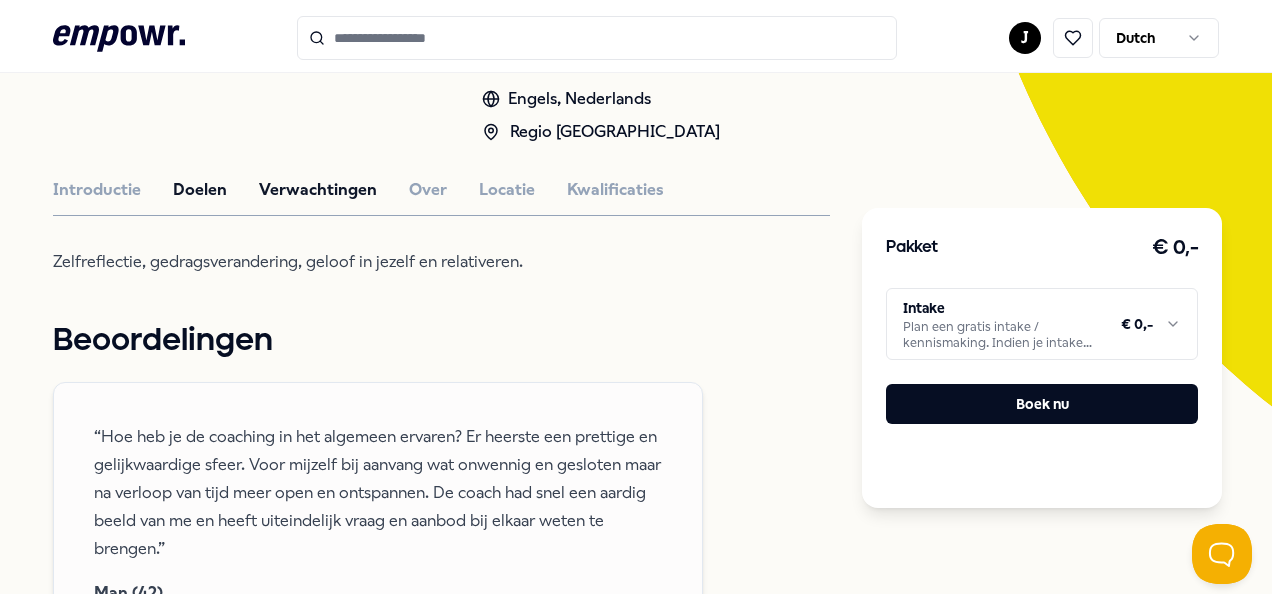 click on "Verwachtingen" at bounding box center [318, 190] 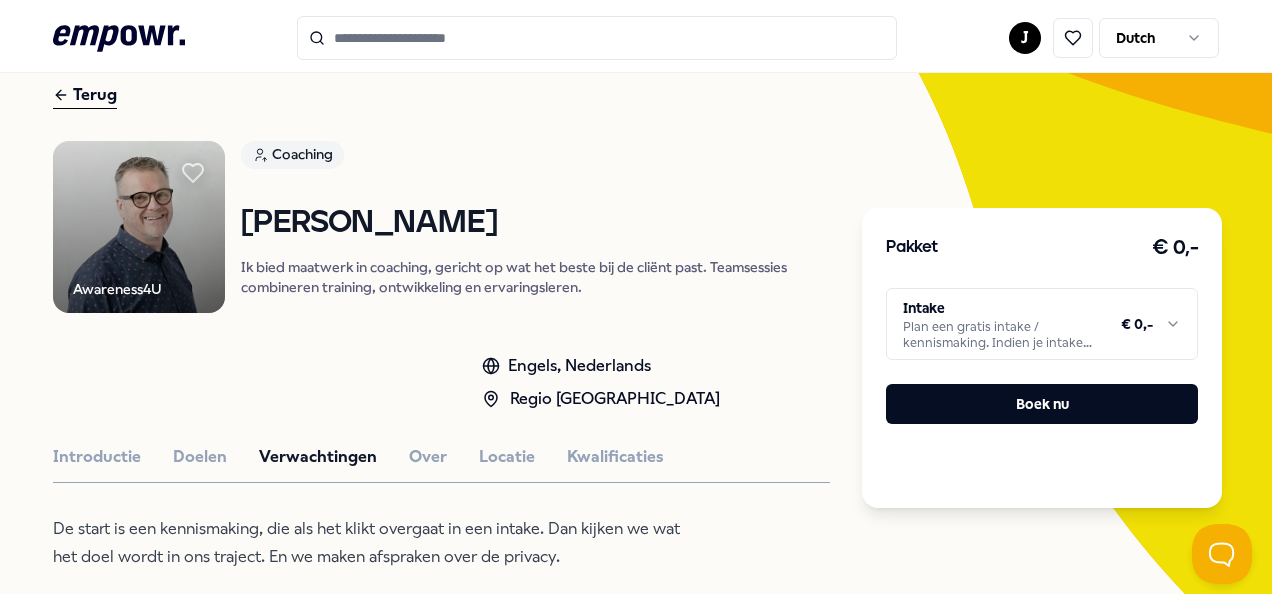 scroll, scrollTop: 85, scrollLeft: 0, axis: vertical 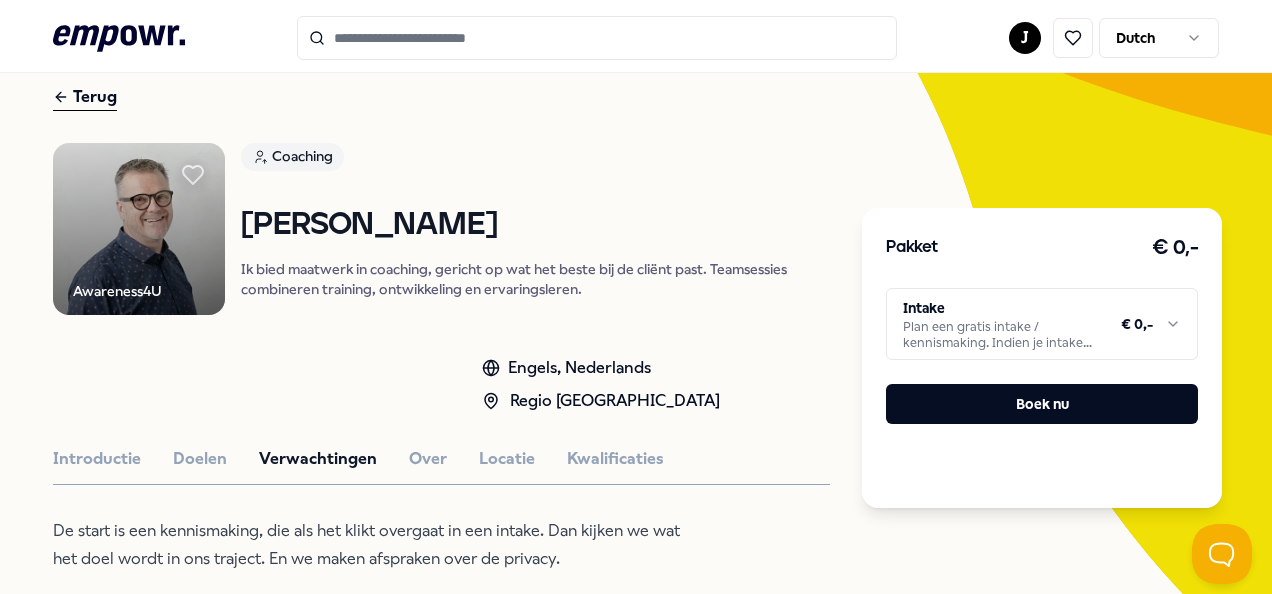 click on "Awareness4U" at bounding box center (127, 291) 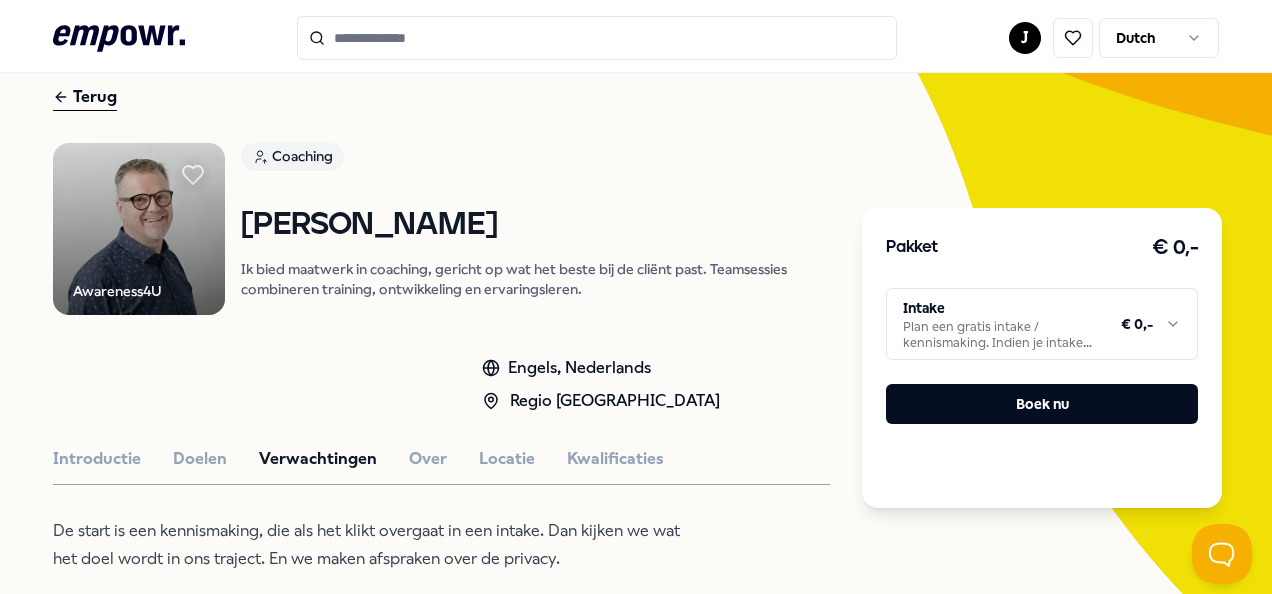 click on "Awareness4U" at bounding box center [127, 291] 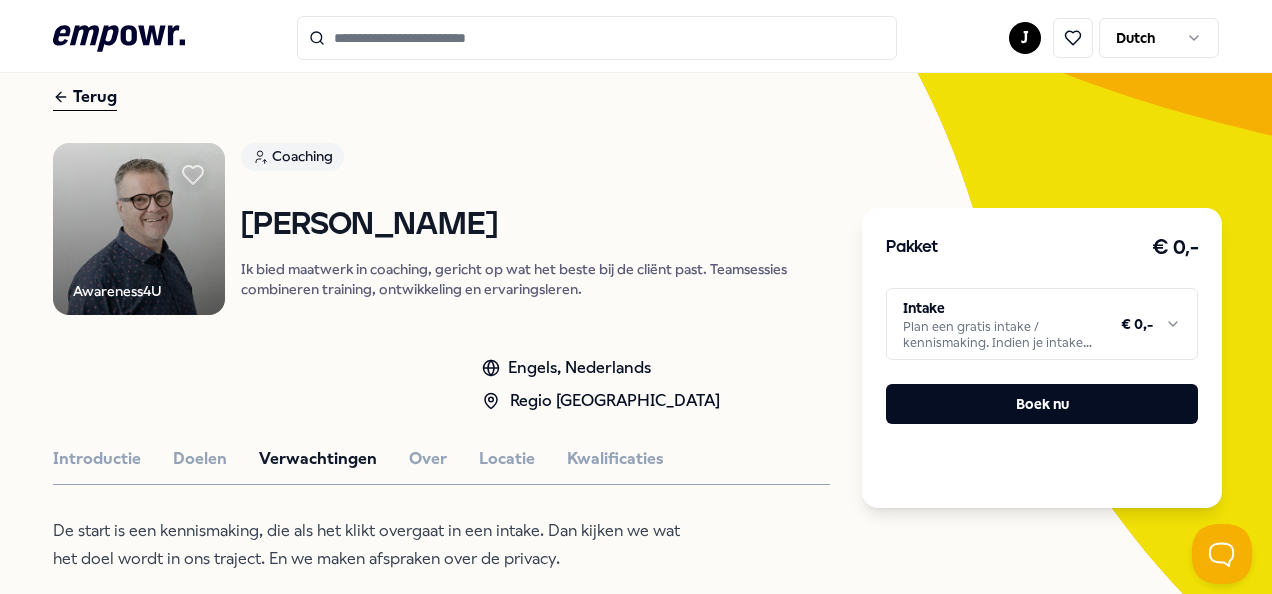 click on ".empowr-logo_svg__cls-1{fill:#03032f} J Dutch Alle categorieën   Self-care library Terug Awareness4U Coaching Frans Legerstee Ik bied maatwerk in coaching, gericht op wat het beste bij de cliënt past. Teamsessies combineren training, ontwikkeling en ervaringsleren. Engels, Nederlands Regio  Zuid  NL  Introductie Doelen Verwachtingen Over Locatie Kwalificaties De start is een kennismaking, die als het klikt overgaat in een intake. Dan kijken we wat het doel wordt in ons traject. En we maken afspraken over de privacy. Beoordelingen “Hoe heb je de coaching in het algemeen ervaren? Er heerste een prettige en gelijkwaardige sfeer. Voor mijzelf bij aanvang wat onwennig en gesloten maar na verloop van tijd meer open en ontspannen. De coach had snel een aardig beeld van me en heeft uiteindelijk vraag en aanbod bij elkaar weten te brengen.”    Man (42)     Vrouw (34)      Man (31) Aanbevolen Coaching Regio  Zuid  NL    Persoonlijk leiderschap Ludo Thijs Engels, Nederlands Vanaf  € 225,- Coaching   Vanaf" at bounding box center [636, 297] 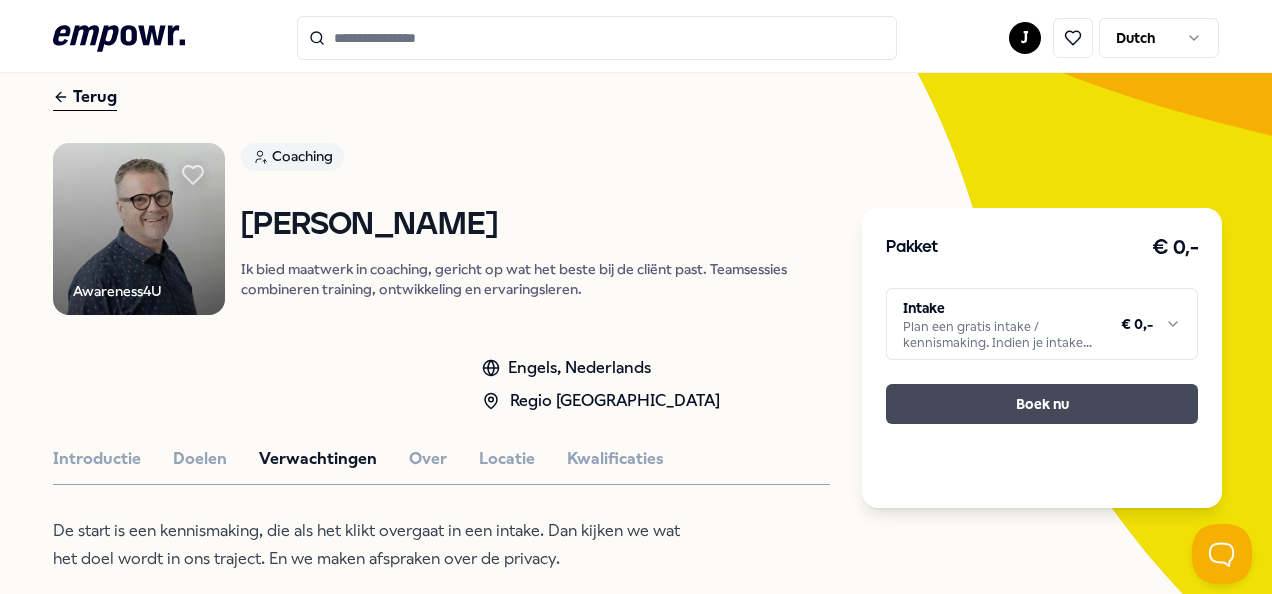 click on "Boek nu" at bounding box center (1042, 404) 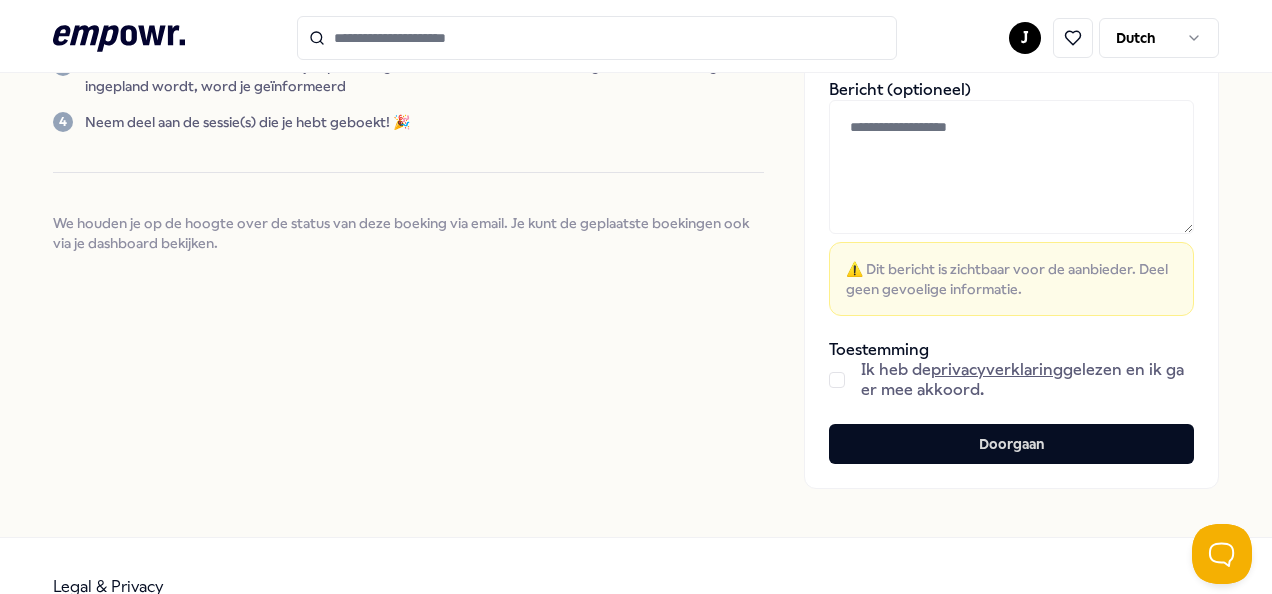 scroll, scrollTop: 418, scrollLeft: 0, axis: vertical 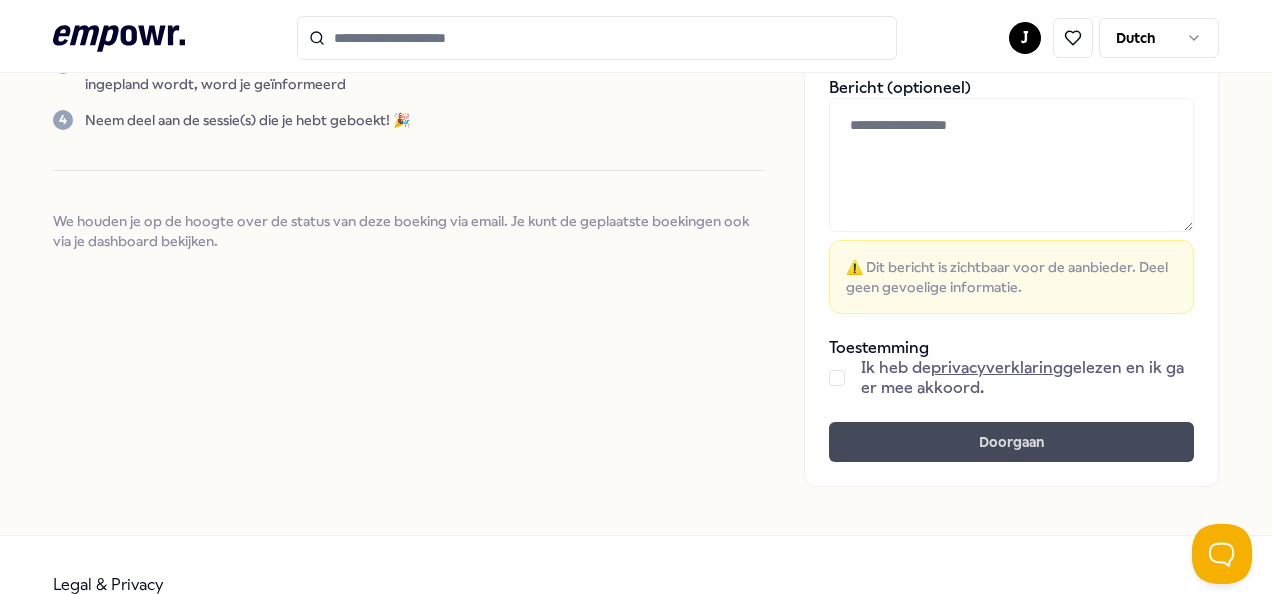 click on "Doorgaan" at bounding box center (1011, 442) 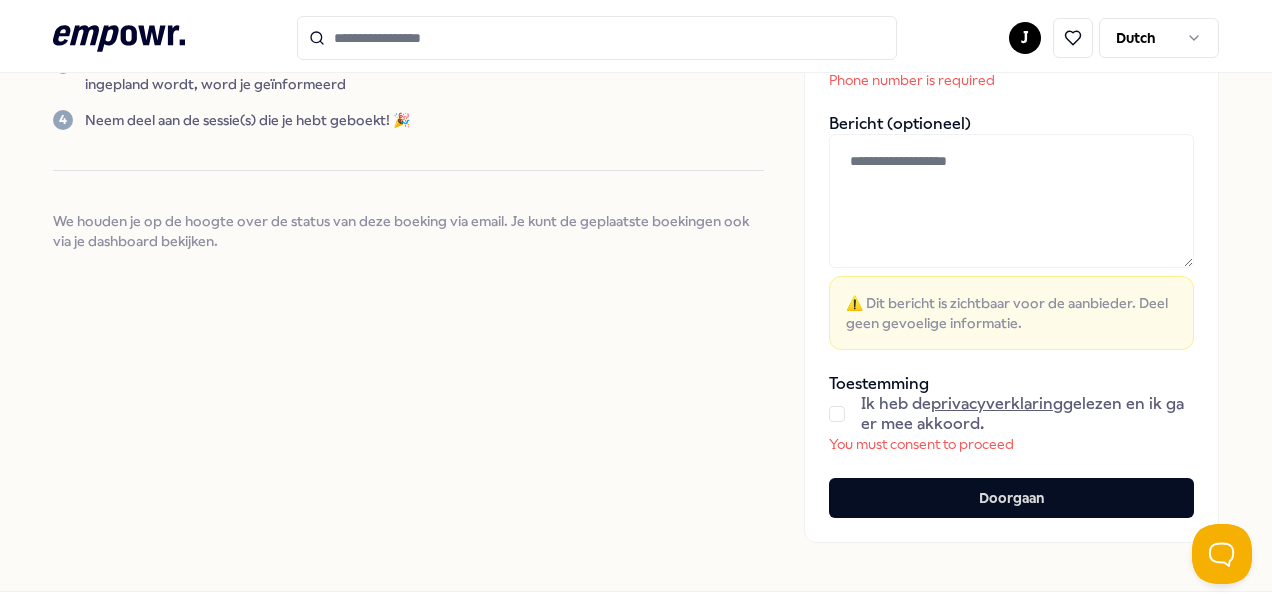 click at bounding box center (837, 414) 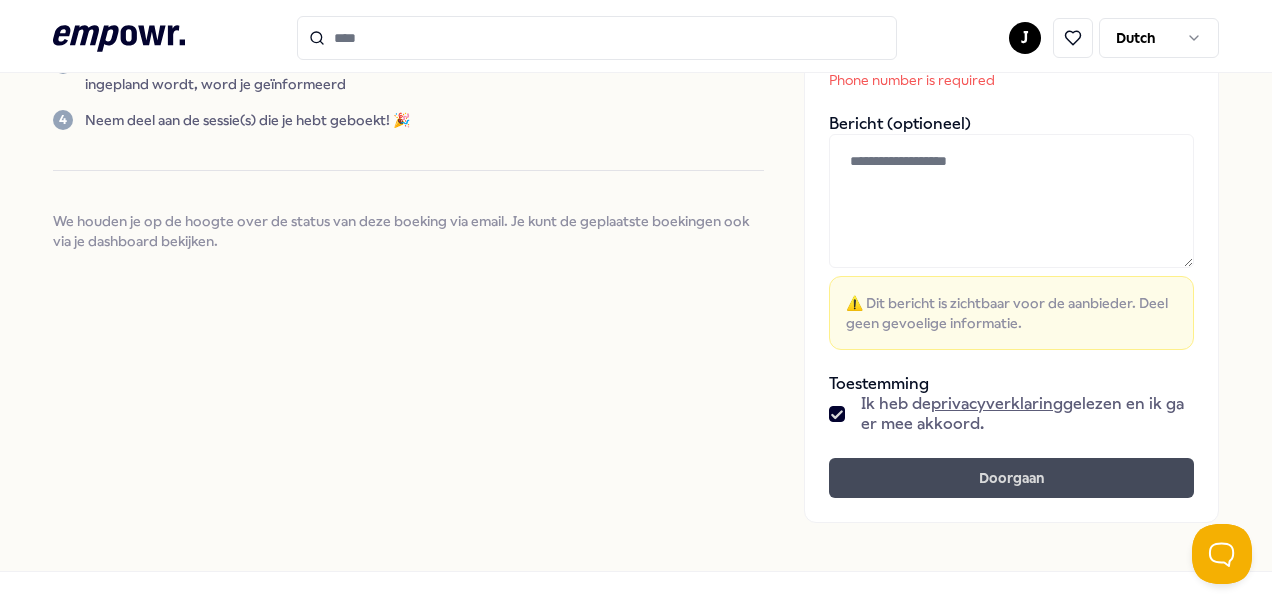 click on "Doorgaan" at bounding box center [1011, 478] 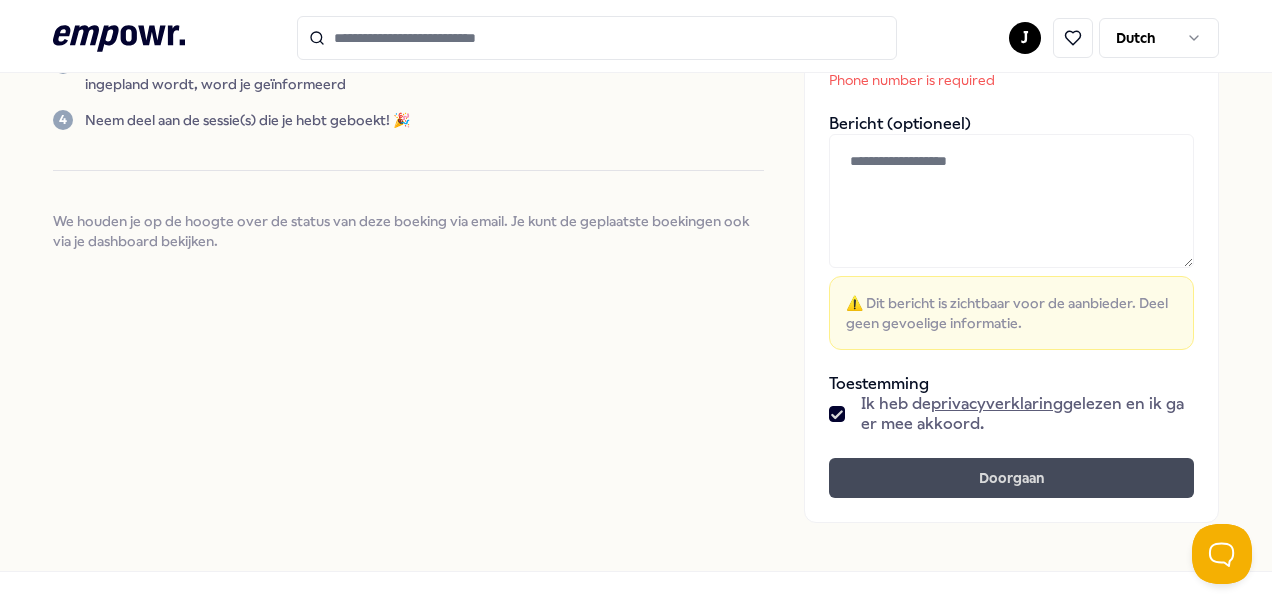 click on "Doorgaan" at bounding box center [1011, 478] 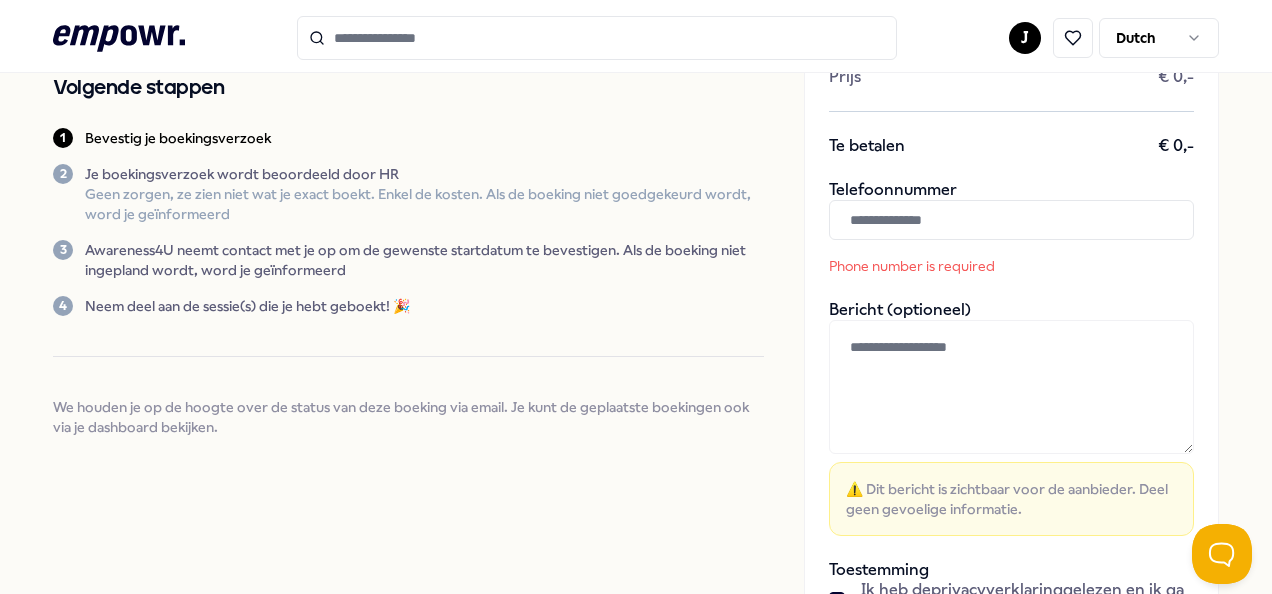 scroll, scrollTop: 227, scrollLeft: 0, axis: vertical 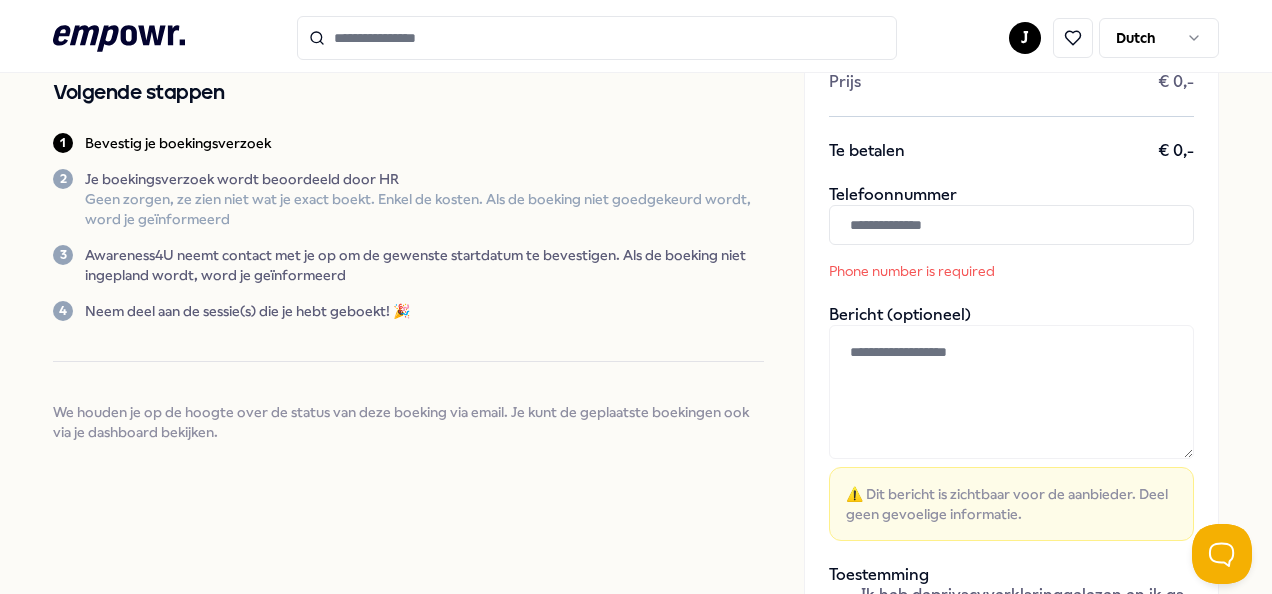 click at bounding box center (1011, 225) 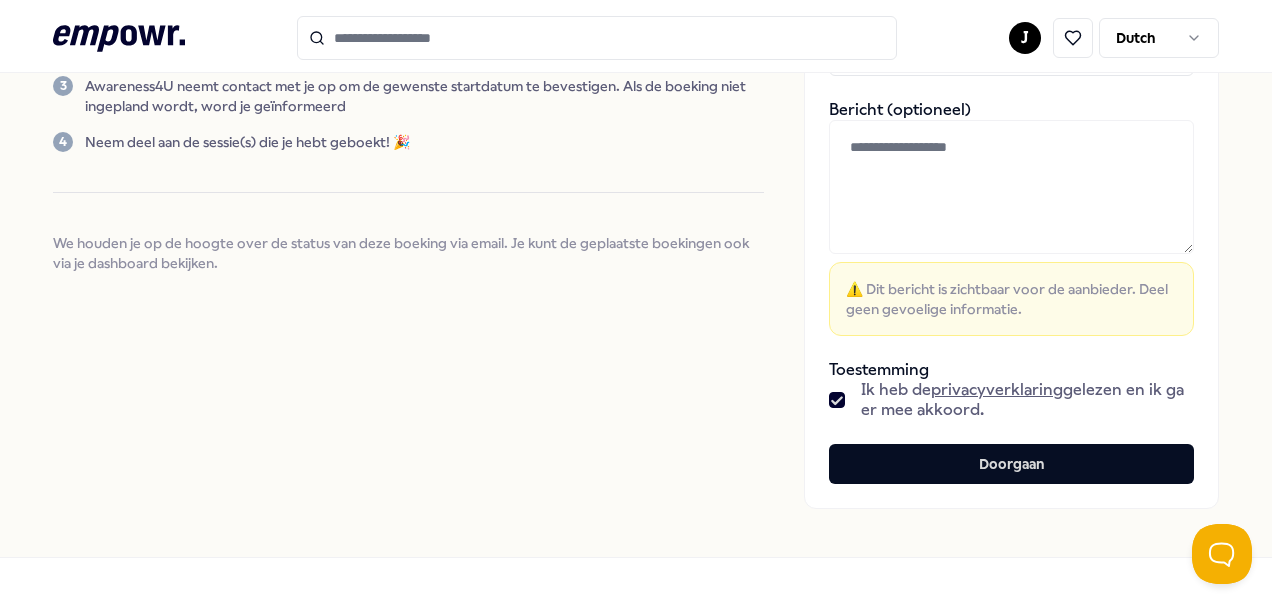 scroll, scrollTop: 399, scrollLeft: 0, axis: vertical 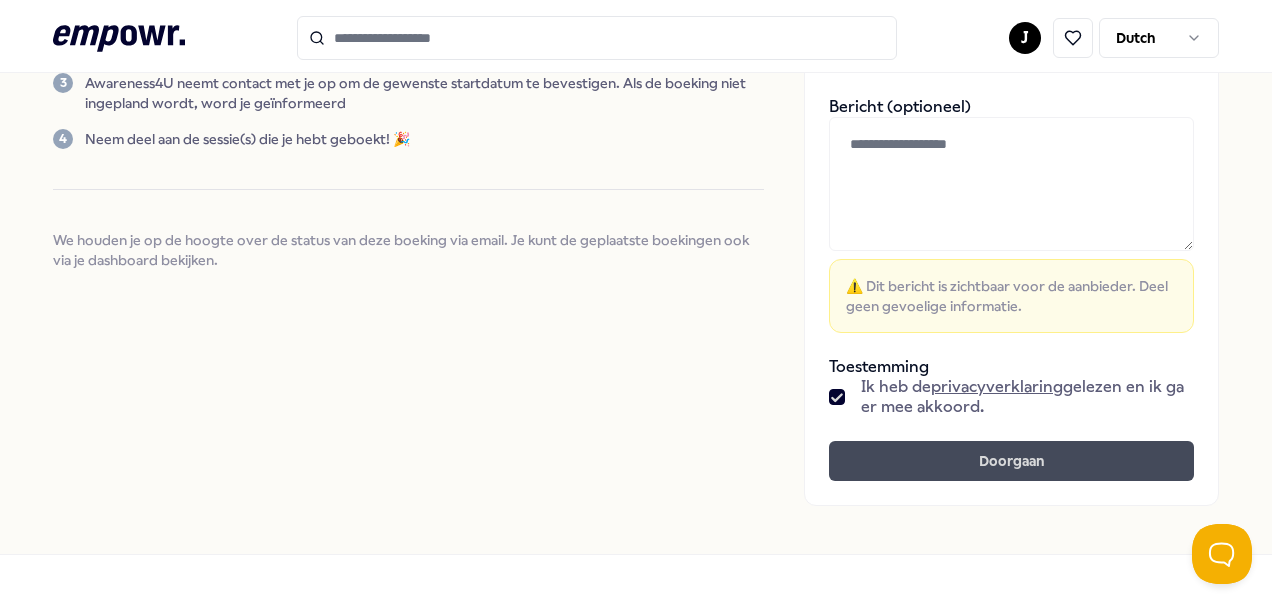 type on "**********" 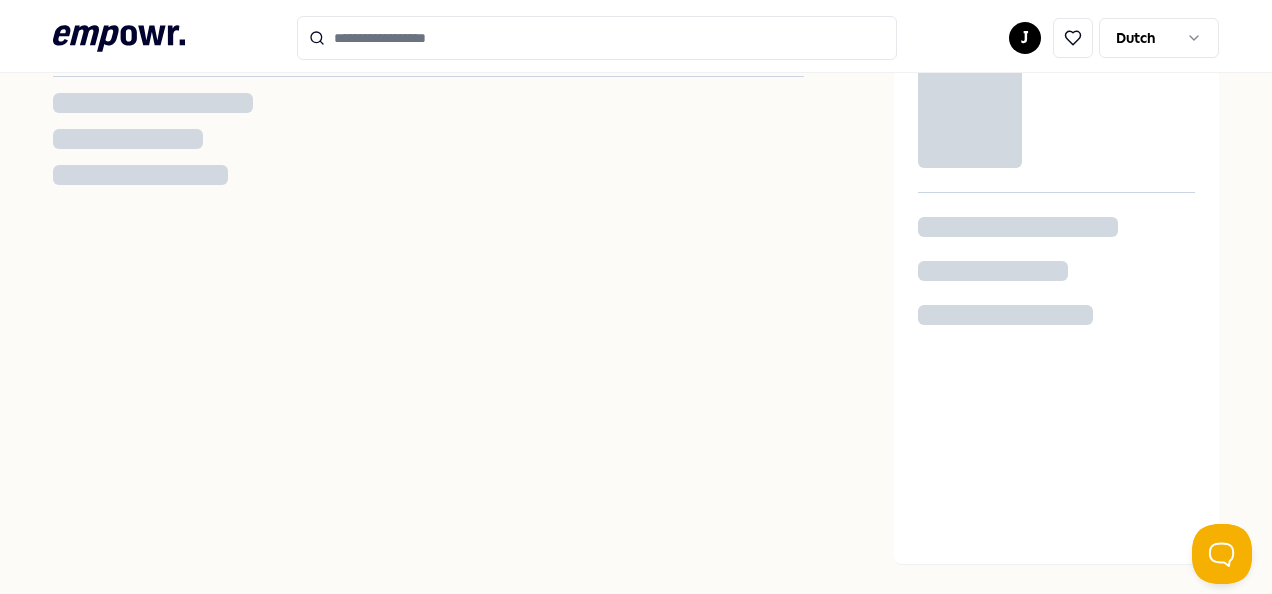 scroll, scrollTop: 24, scrollLeft: 0, axis: vertical 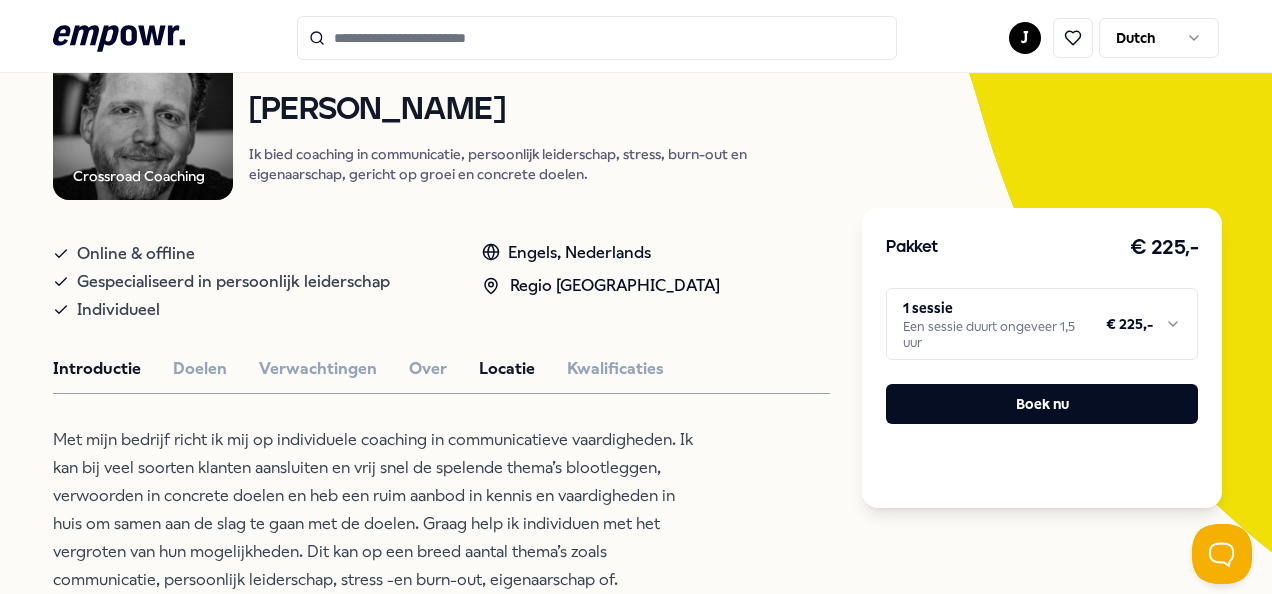 click on "Locatie" at bounding box center (507, 369) 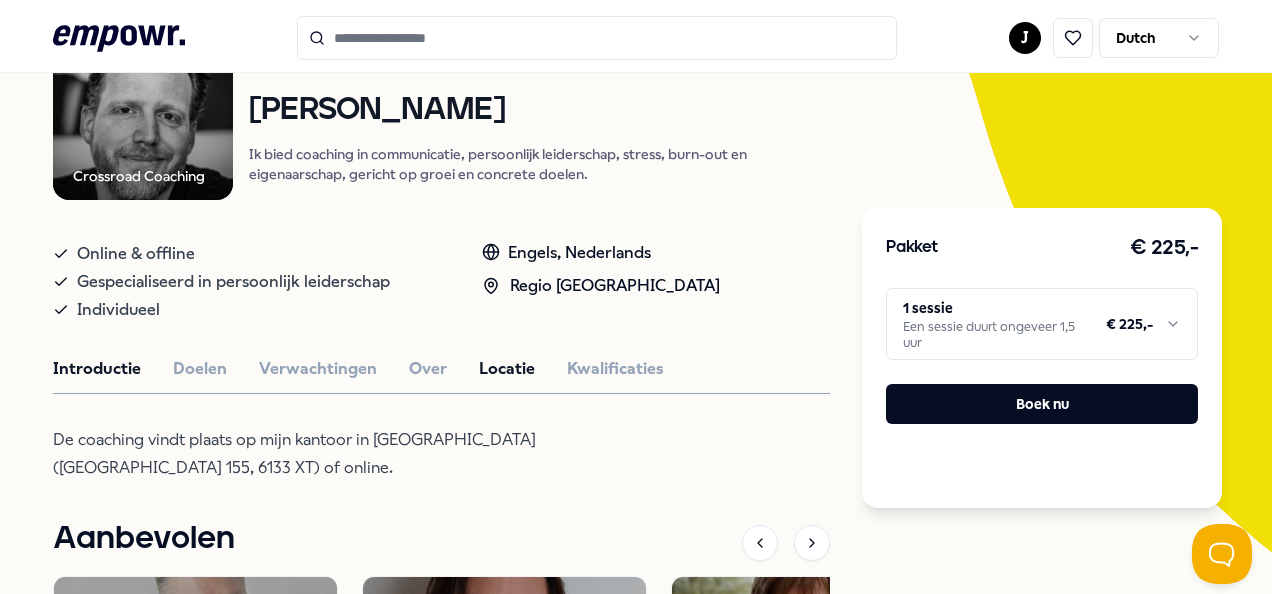 click on "Introductie" at bounding box center (97, 369) 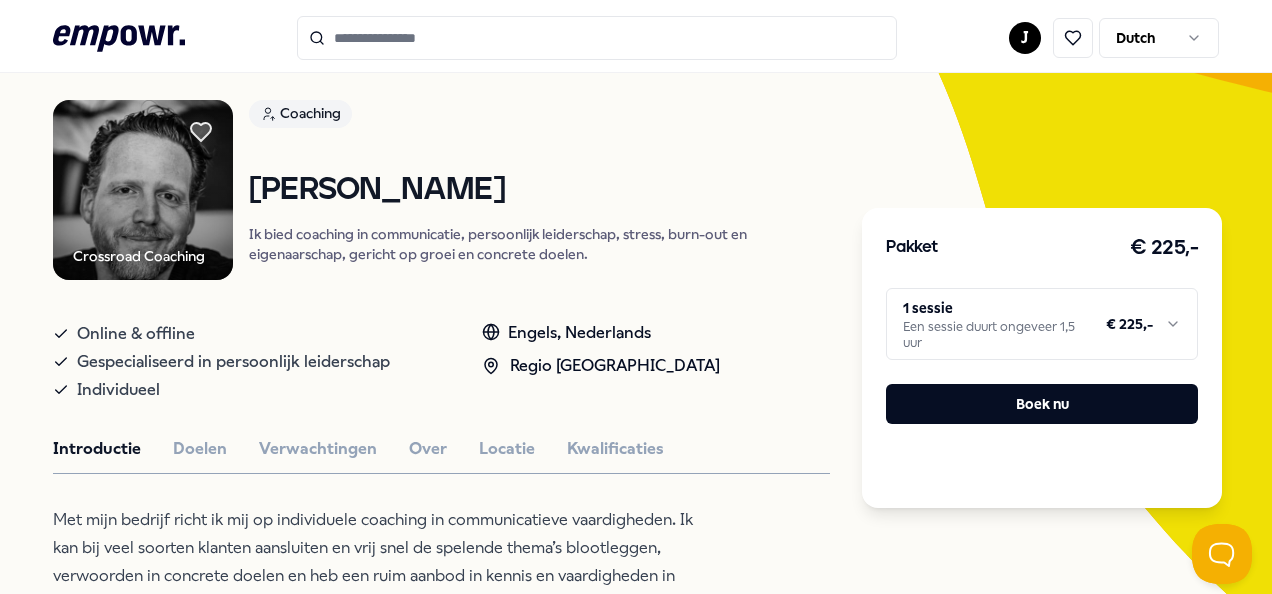 scroll, scrollTop: 118, scrollLeft: 0, axis: vertical 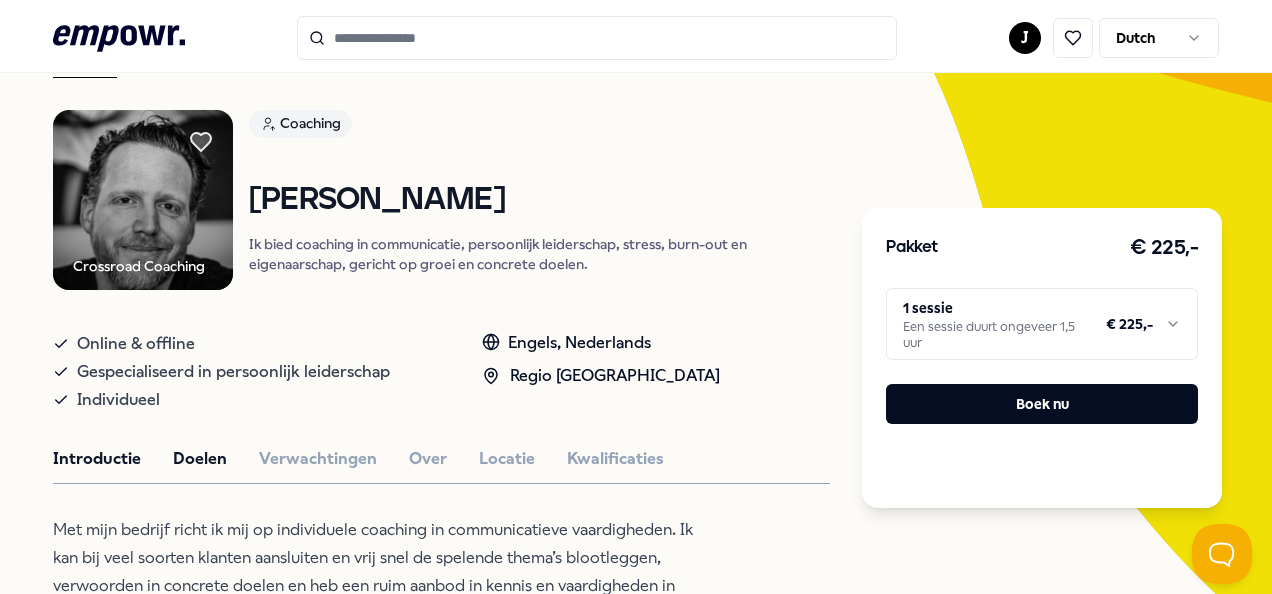 click on "Doelen" at bounding box center (200, 459) 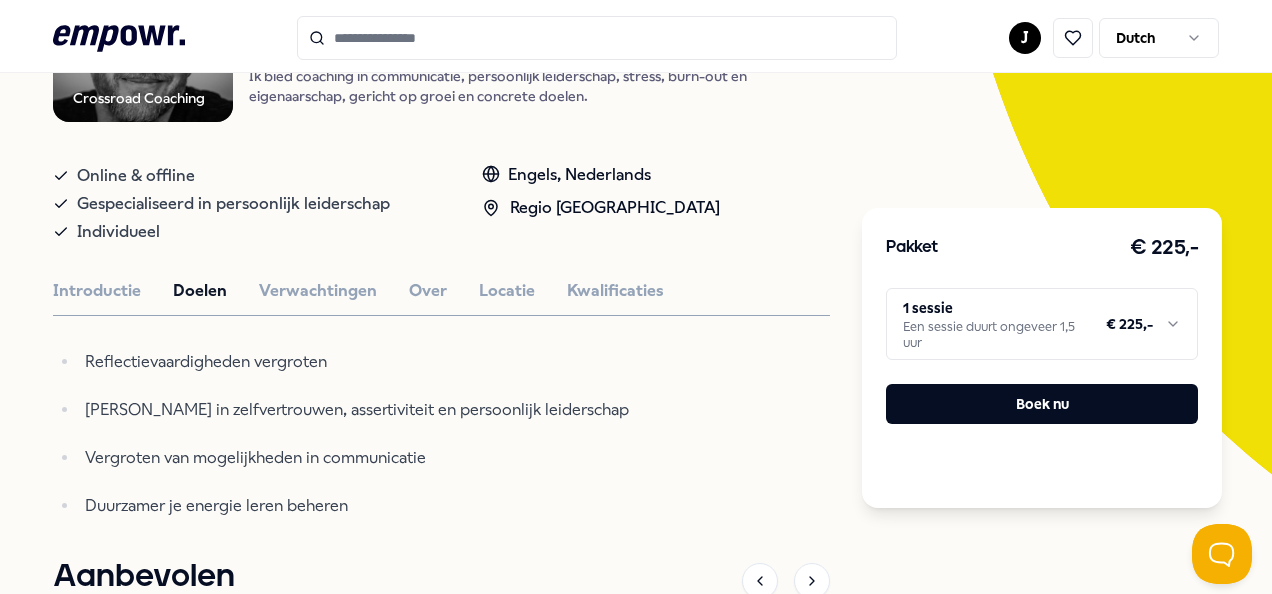 scroll, scrollTop: 292, scrollLeft: 0, axis: vertical 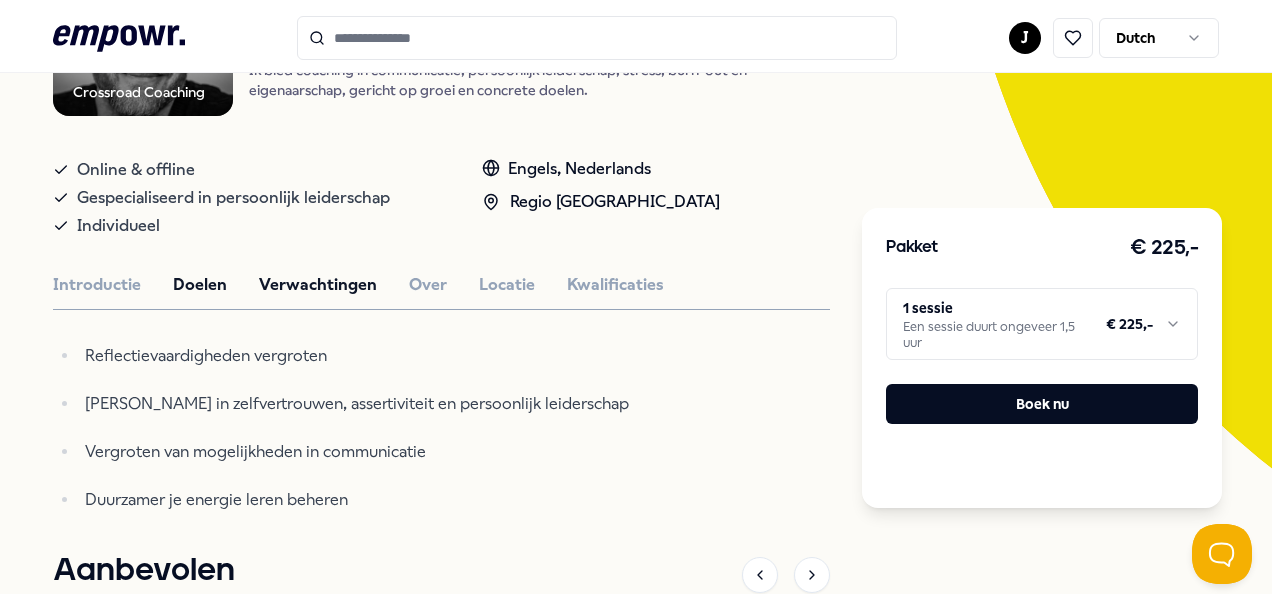 click on "Verwachtingen" at bounding box center [318, 285] 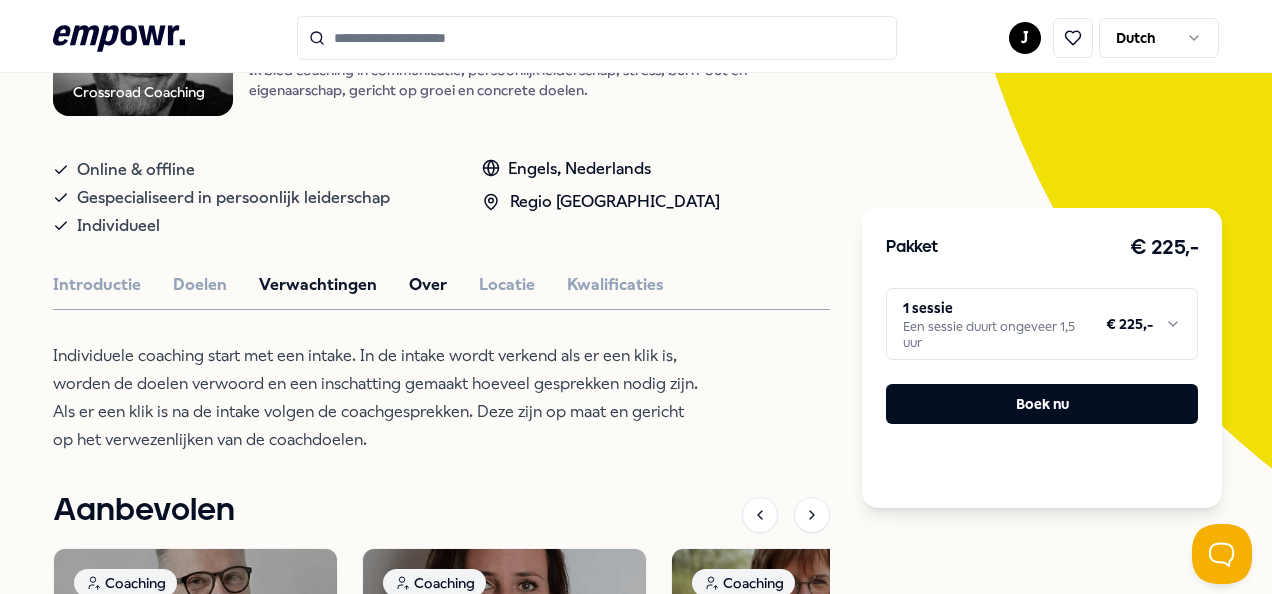 click on "Over" at bounding box center [428, 285] 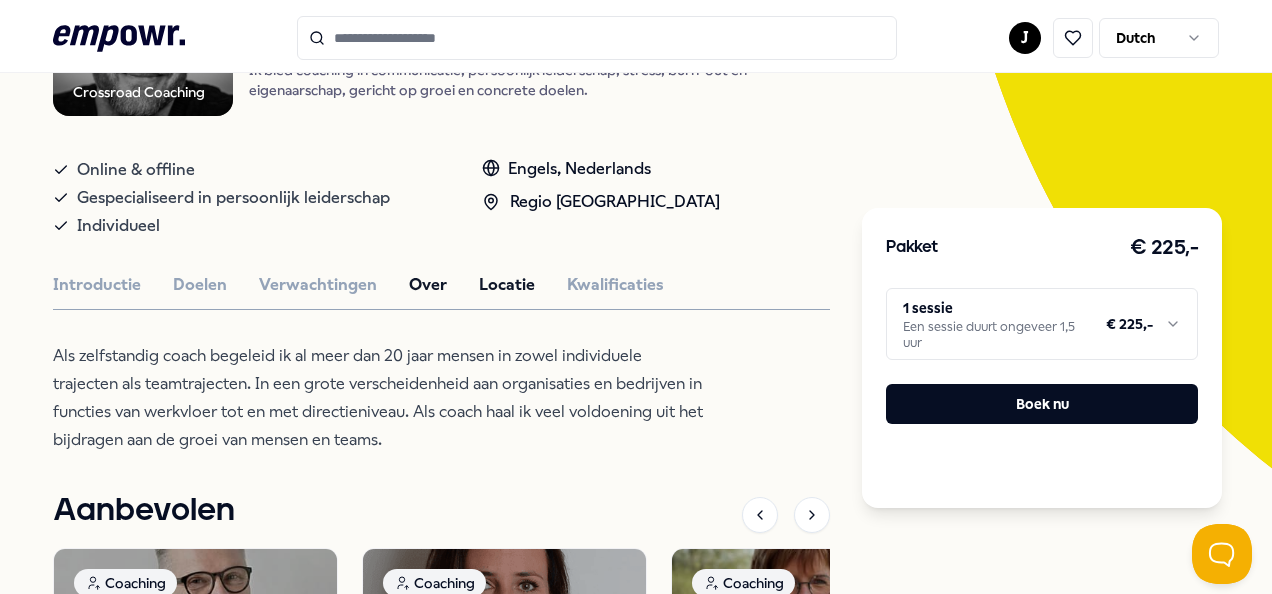 click on "Locatie" at bounding box center [507, 285] 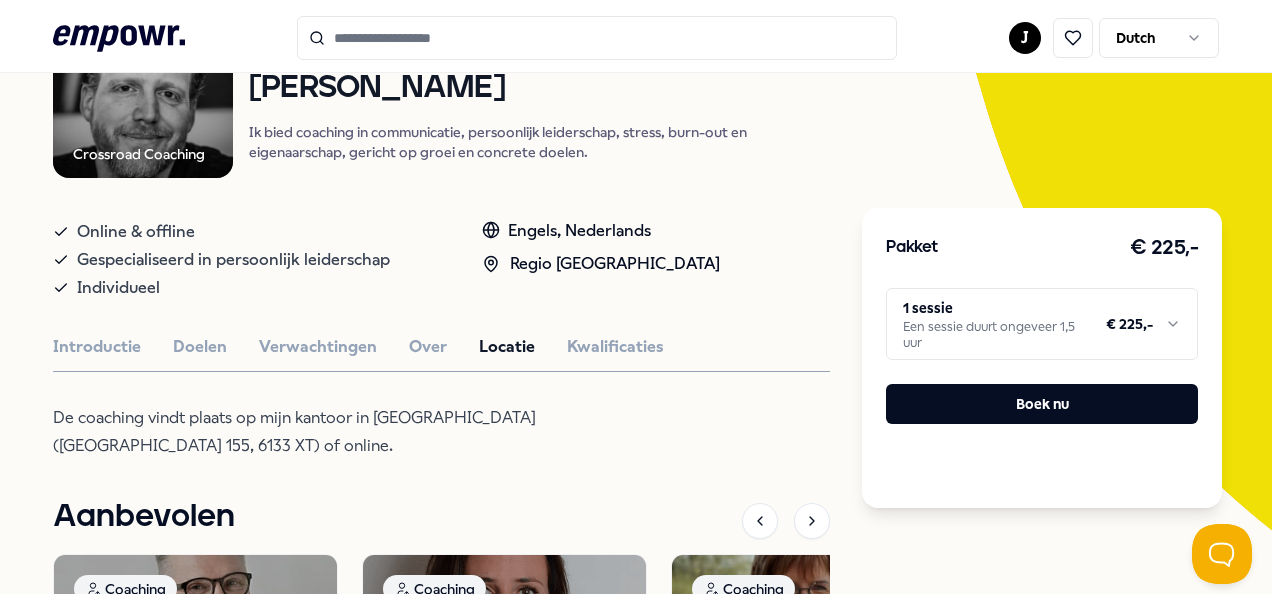 scroll, scrollTop: 152, scrollLeft: 0, axis: vertical 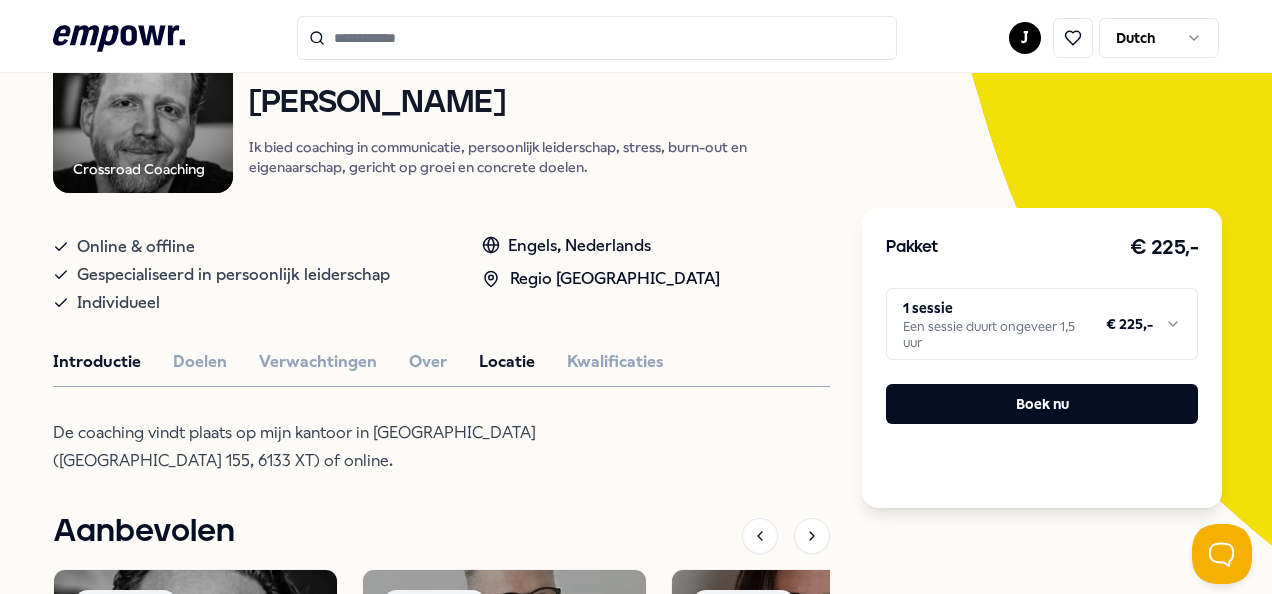 click on "Introductie" at bounding box center (97, 362) 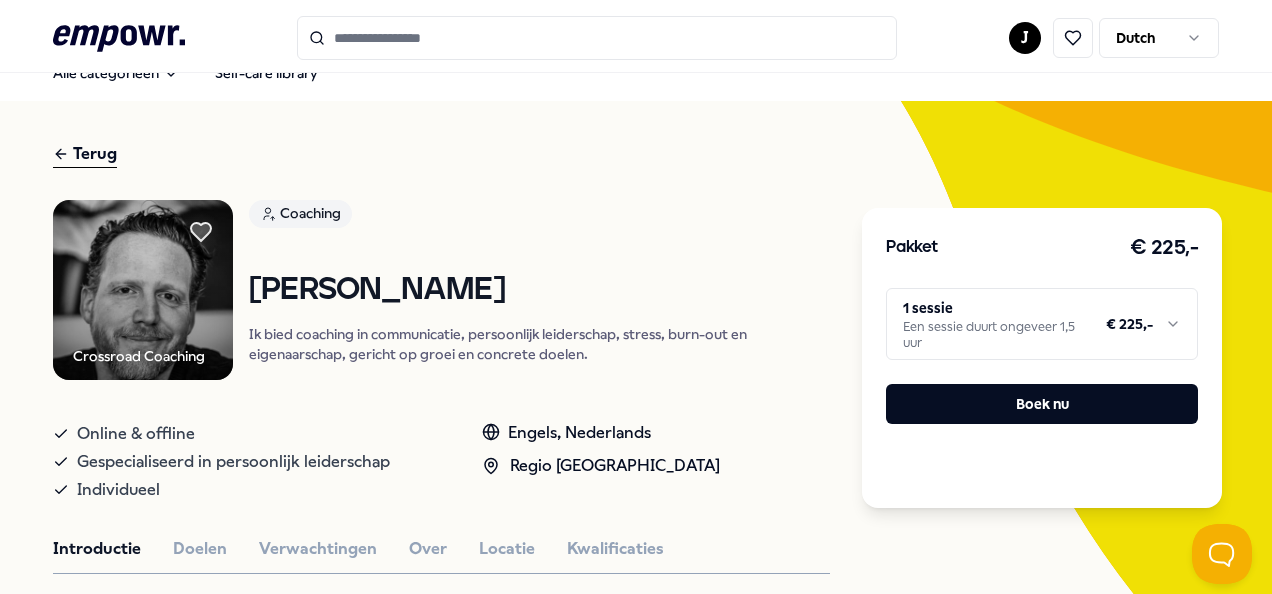 scroll, scrollTop: 0, scrollLeft: 0, axis: both 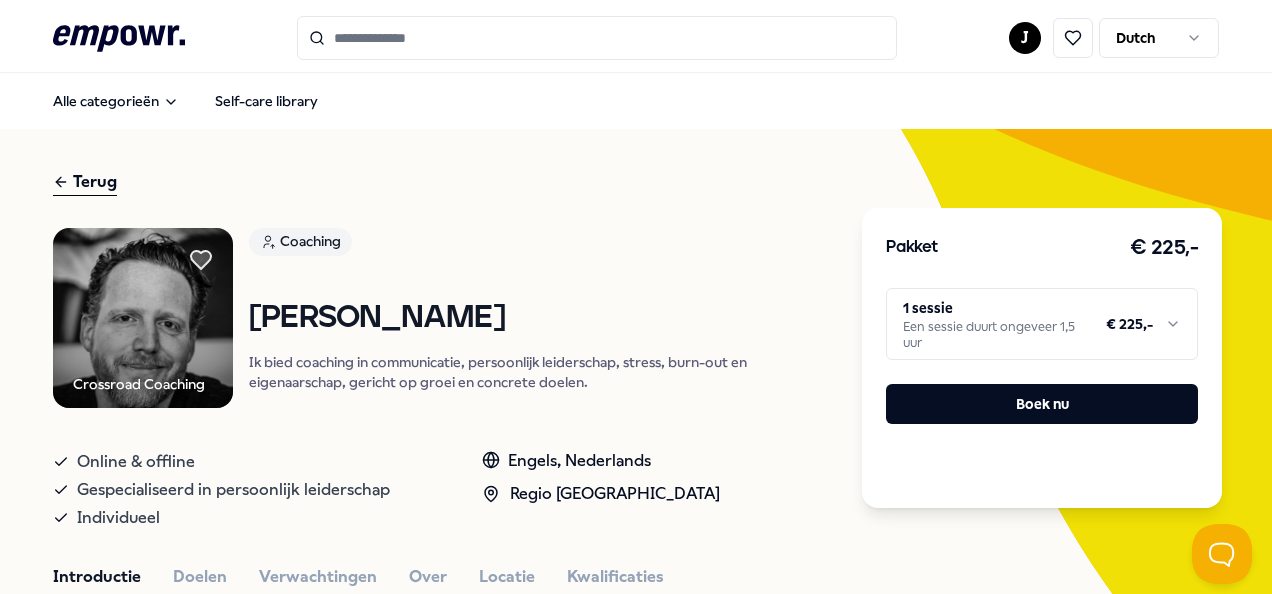 click on ".empowr-logo_svg__cls-1{fill:#03032f} J Dutch Alle categorieën   Self-care library Terug Crossroad Coaching Coaching Ludo Thijs Ik bied coaching in communicatie, persoonlijk leiderschap, stress, burn-out en eigenaarschap, gericht op groei en concrete doelen. Online & offline Gespecialiseerd in persoonlijk leiderschap Individueel Engels, Nederlands Regio  Zuid  NL  Introductie Doelen Verwachtingen Over Locatie Kwalificaties Met mijn bedrijf richt ik mij op individuele coaching in communicatieve vaardigheden. Ik kan bij veel soorten klanten aansluiten en vrij snel de spelende thema’s blootleggen, verwoorden in concrete doelen en heb een ruim aanbod in kennis en vaardigheden in huis om samen aan de slag te gaan met de doelen. Graag help ik individuen met het vergroten van hun mogelijkheden. Dit kan op een breed aantal thema’s zoals communicatie, persoonlijk leiderschap, stress -en burn-out, eigenaarschap of. Aanbevolen Coaching Regio  Zuid  NL    Persoonlijk leiderschap Ludo Thijs Engels, Nederlands Vanaf" at bounding box center (636, 297) 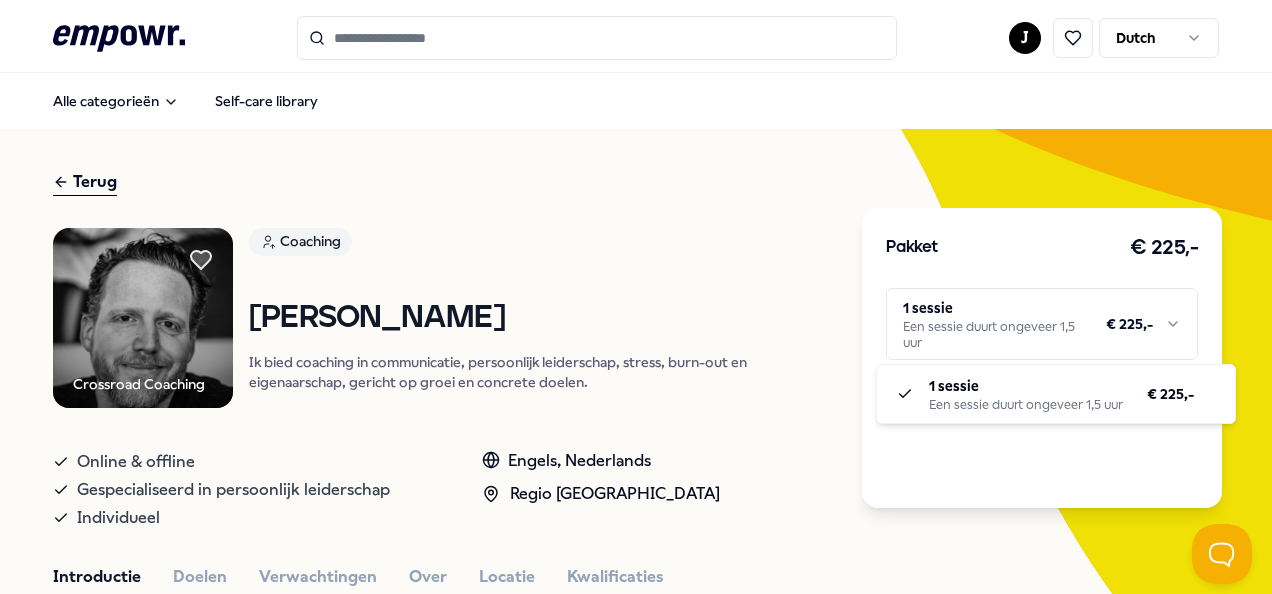 click on ".empowr-logo_svg__cls-1{fill:#03032f} J Dutch Alle categorieën   Self-care library Terug Crossroad Coaching Coaching Ludo Thijs Ik bied coaching in communicatie, persoonlijk leiderschap, stress, burn-out en eigenaarschap, gericht op groei en concrete doelen. Online & offline Gespecialiseerd in persoonlijk leiderschap Individueel Engels, Nederlands Regio  Zuid  NL  Introductie Doelen Verwachtingen Over Locatie Kwalificaties Met mijn bedrijf richt ik mij op individuele coaching in communicatieve vaardigheden. Ik kan bij veel soorten klanten aansluiten en vrij snel de spelende thema’s blootleggen, verwoorden in concrete doelen en heb een ruim aanbod in kennis en vaardigheden in huis om samen aan de slag te gaan met de doelen. Graag help ik individuen met het vergroten van hun mogelijkheden. Dit kan op een breed aantal thema’s zoals communicatie, persoonlijk leiderschap, stress -en burn-out, eigenaarschap of. Aanbevolen Coaching Regio  Zuid  NL    Persoonlijk leiderschap Ludo Thijs Engels, Nederlands Vanaf" at bounding box center [636, 297] 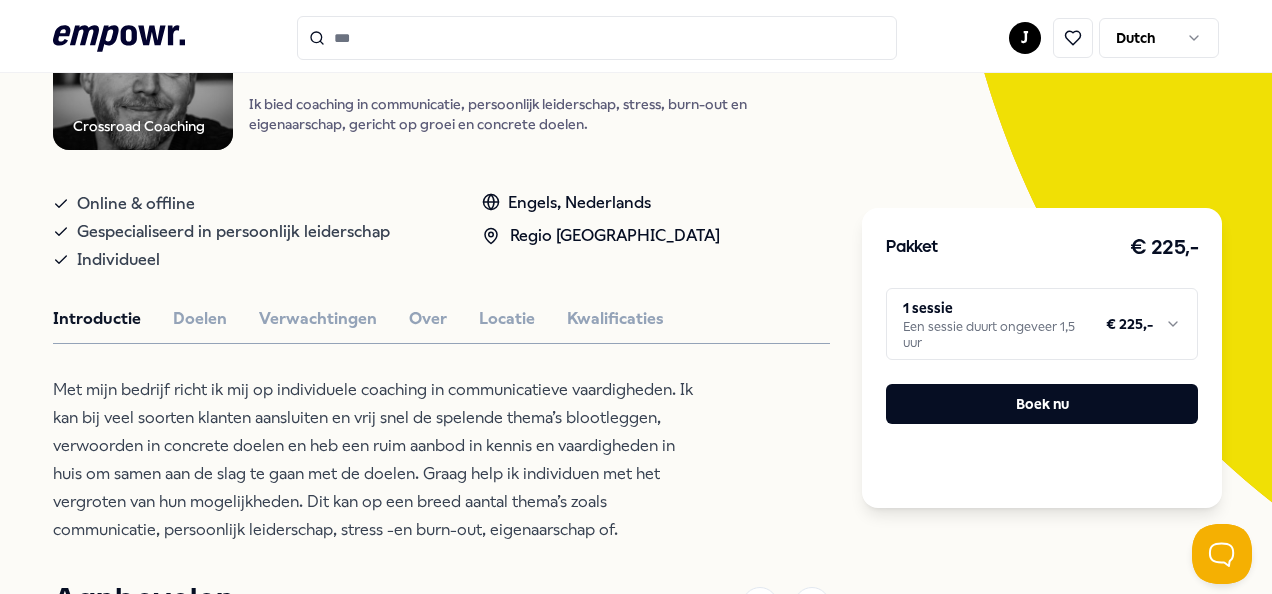 scroll, scrollTop: 248, scrollLeft: 0, axis: vertical 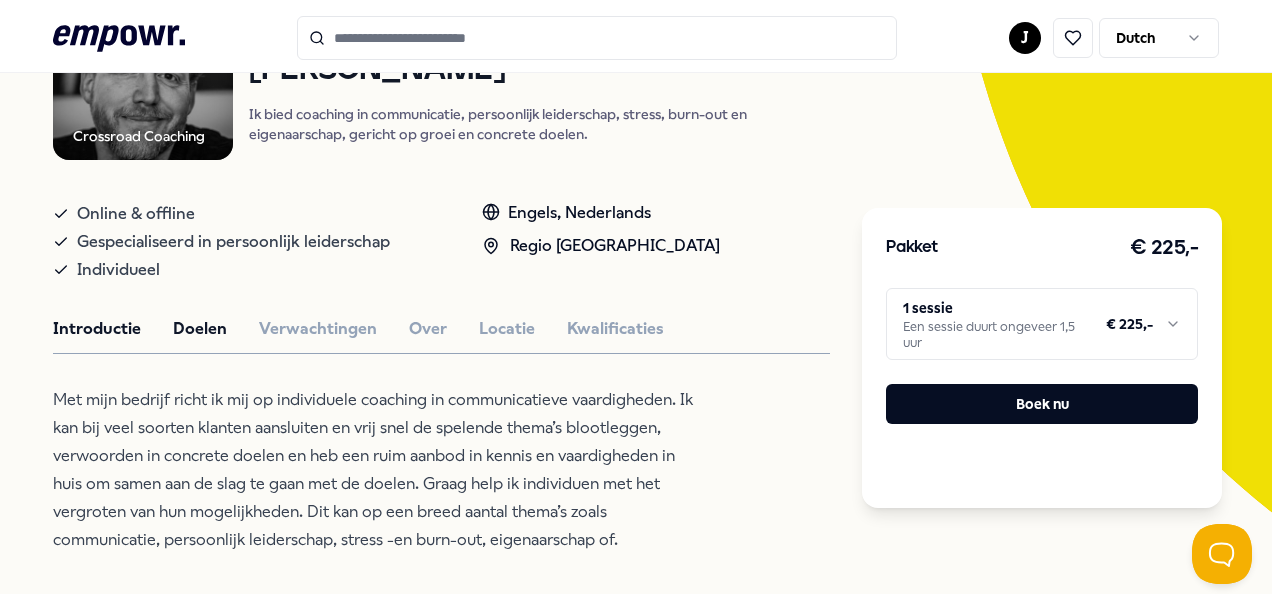 click on "Doelen" at bounding box center (200, 329) 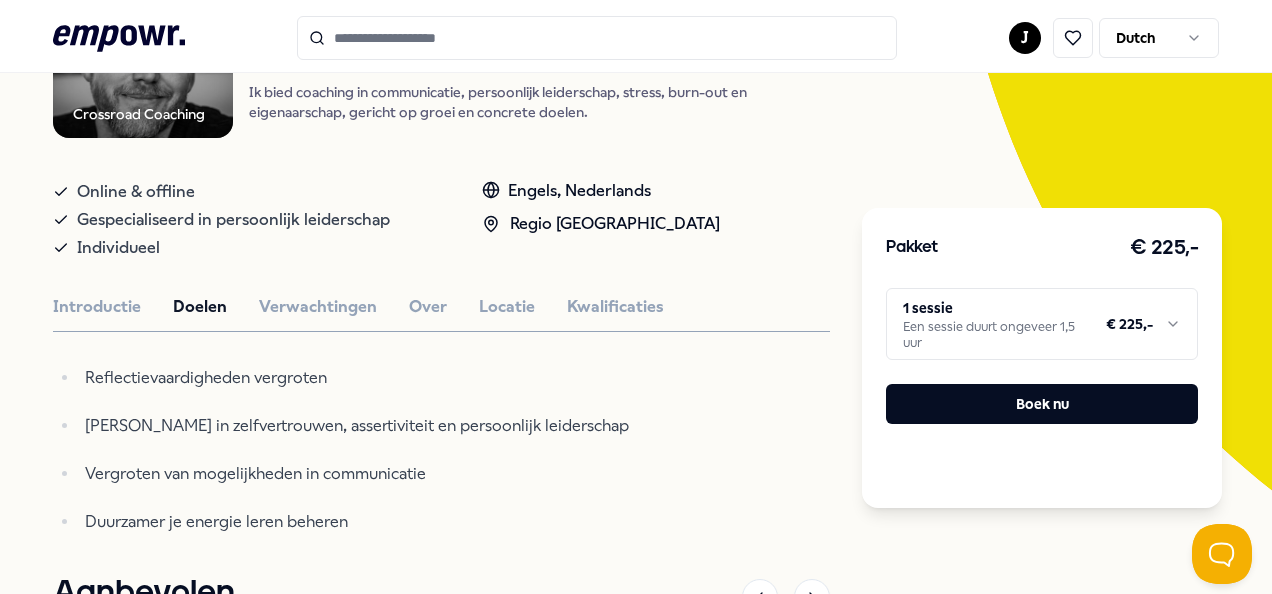 scroll, scrollTop: 267, scrollLeft: 0, axis: vertical 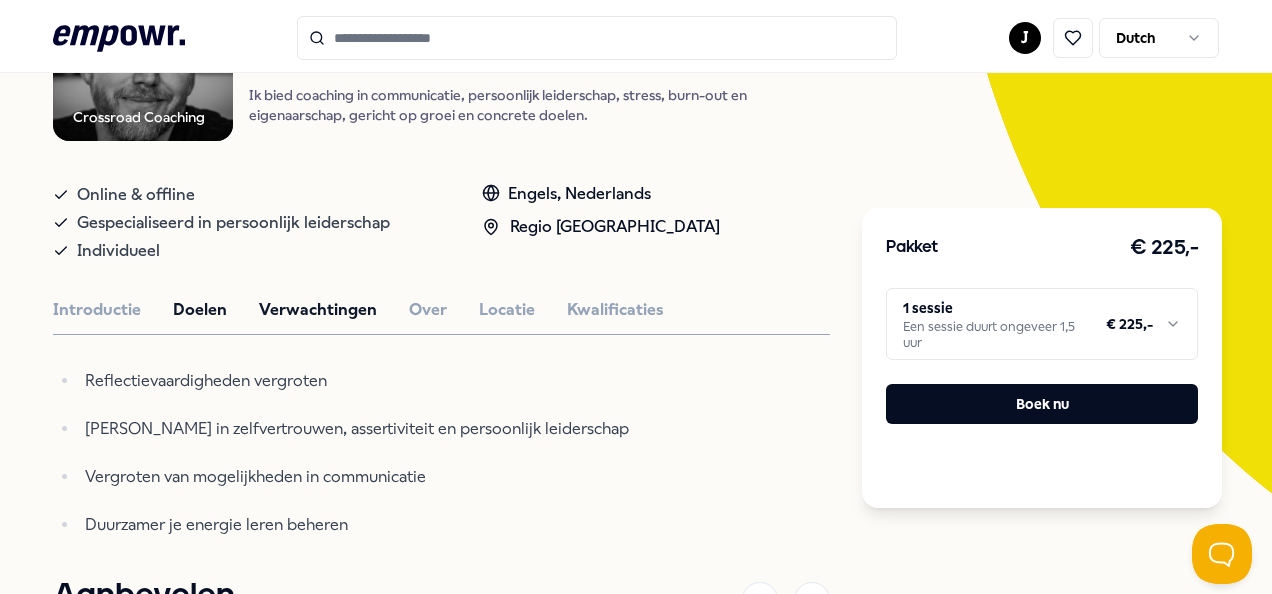 click on "Verwachtingen" at bounding box center [318, 310] 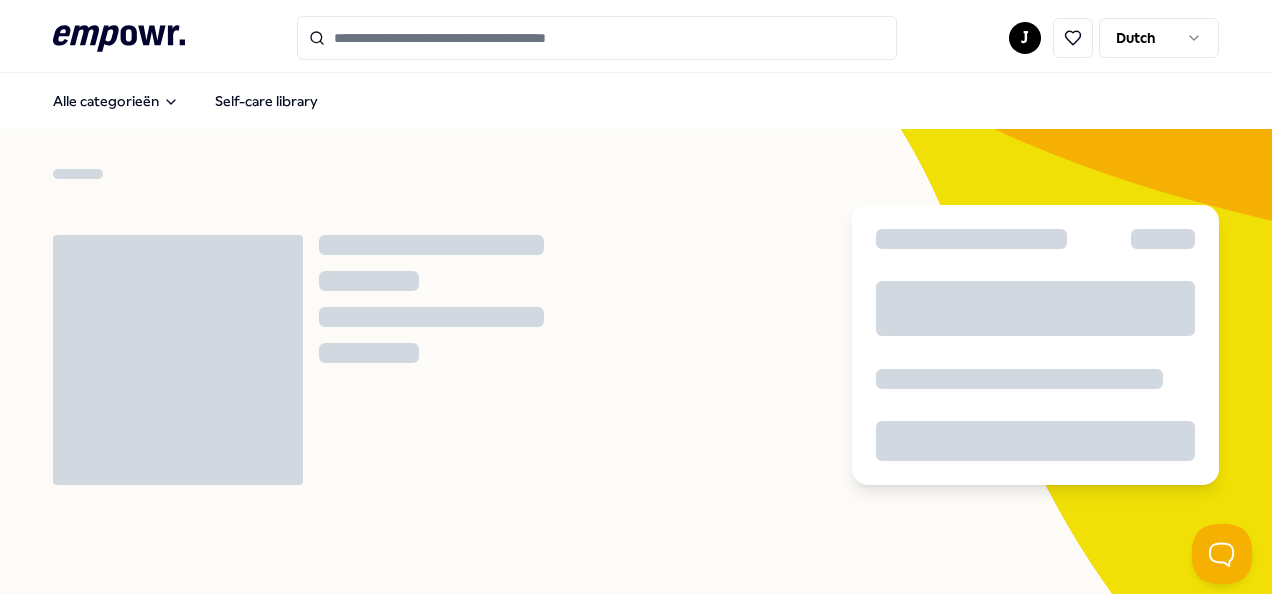 scroll, scrollTop: 0, scrollLeft: 0, axis: both 